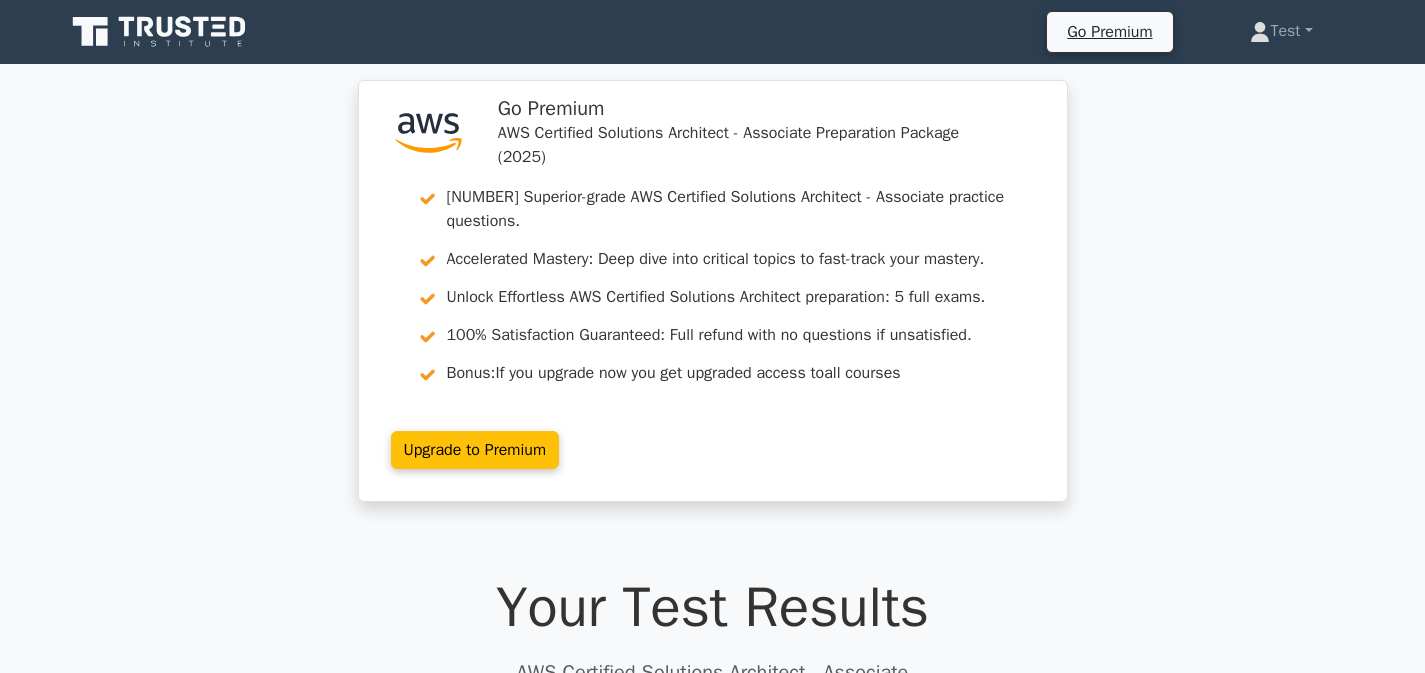 scroll, scrollTop: 8908, scrollLeft: 0, axis: vertical 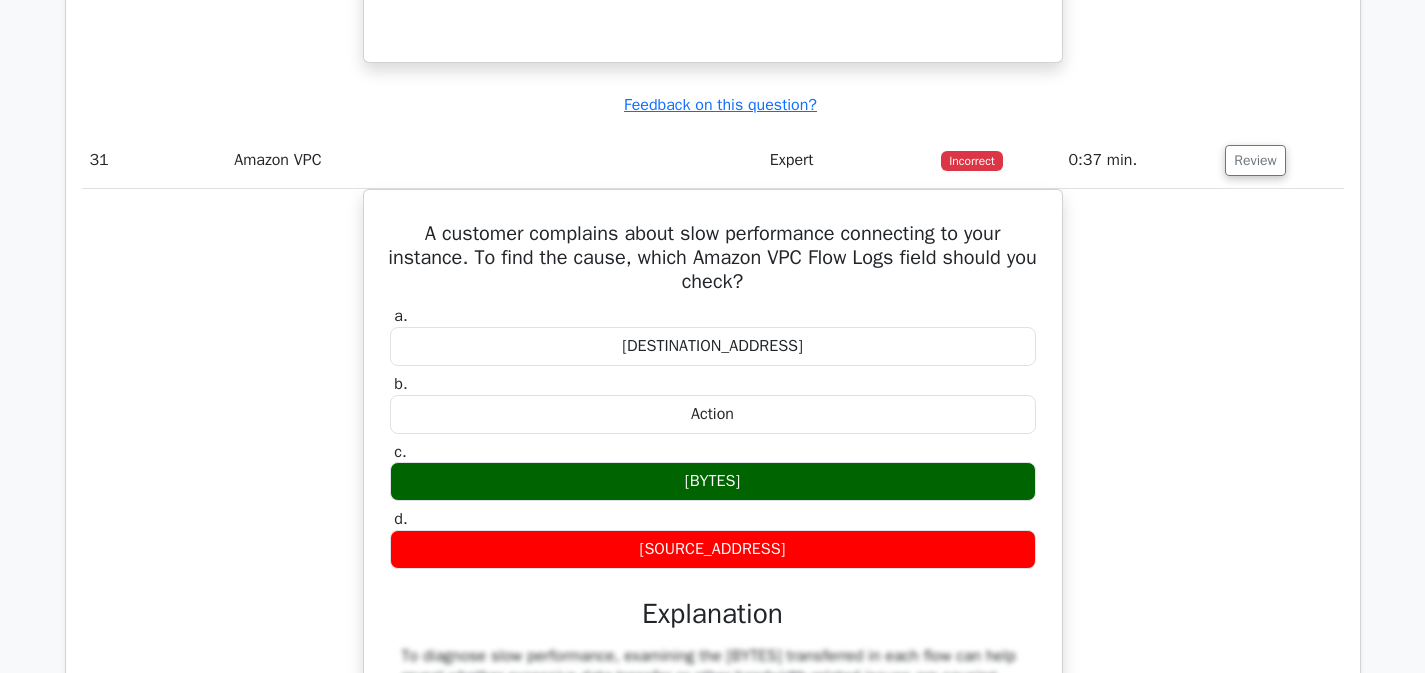 click on "A customer complains about slow performance connecting to your instance. To find the cause, which Amazon VPC Flow Logs field should you check?
a.
DstAddr
b.
c. d." at bounding box center [713, 582] 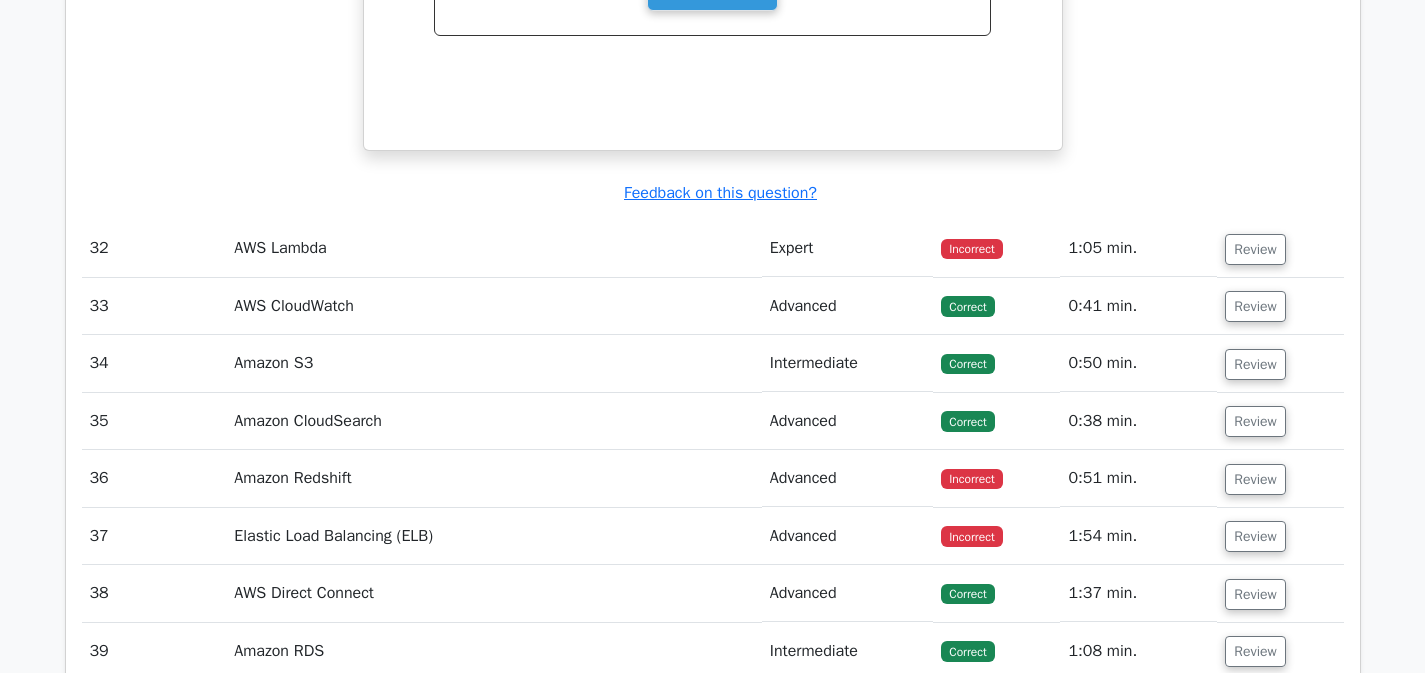 scroll, scrollTop: 9822, scrollLeft: 0, axis: vertical 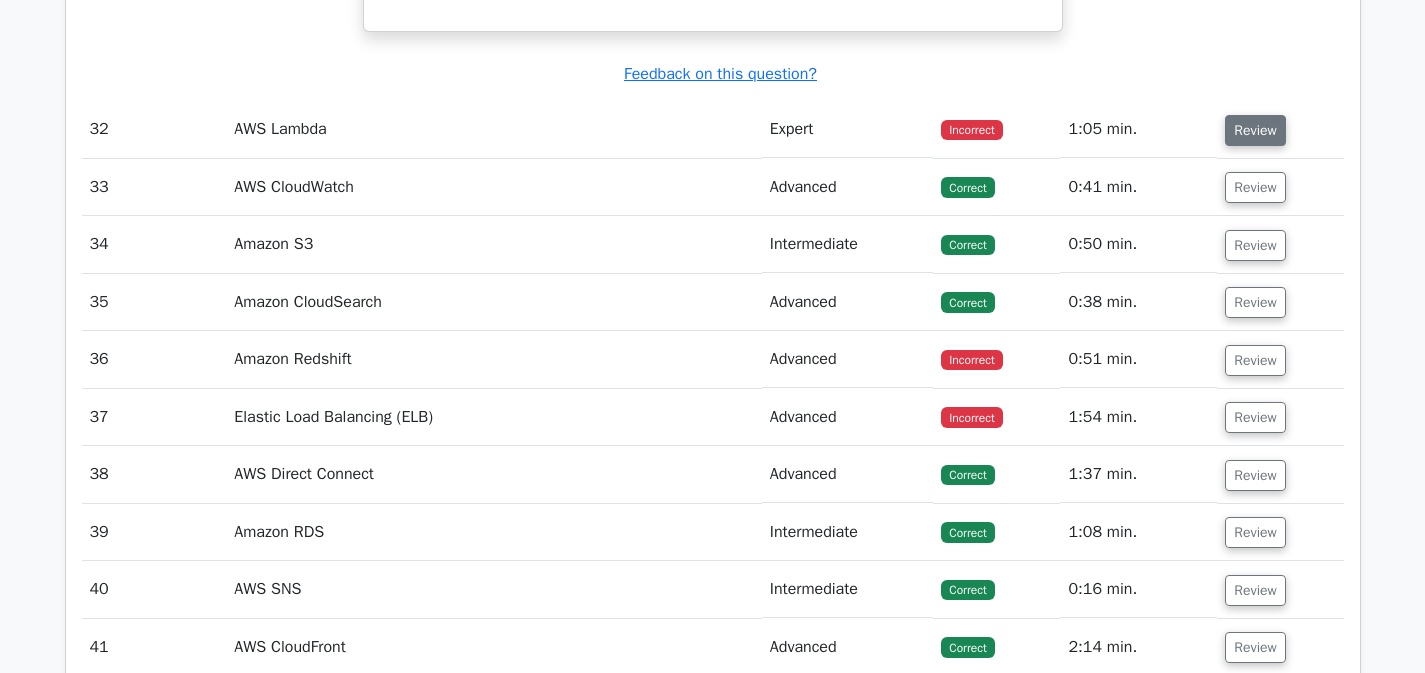 click on "Review" at bounding box center [1255, 130] 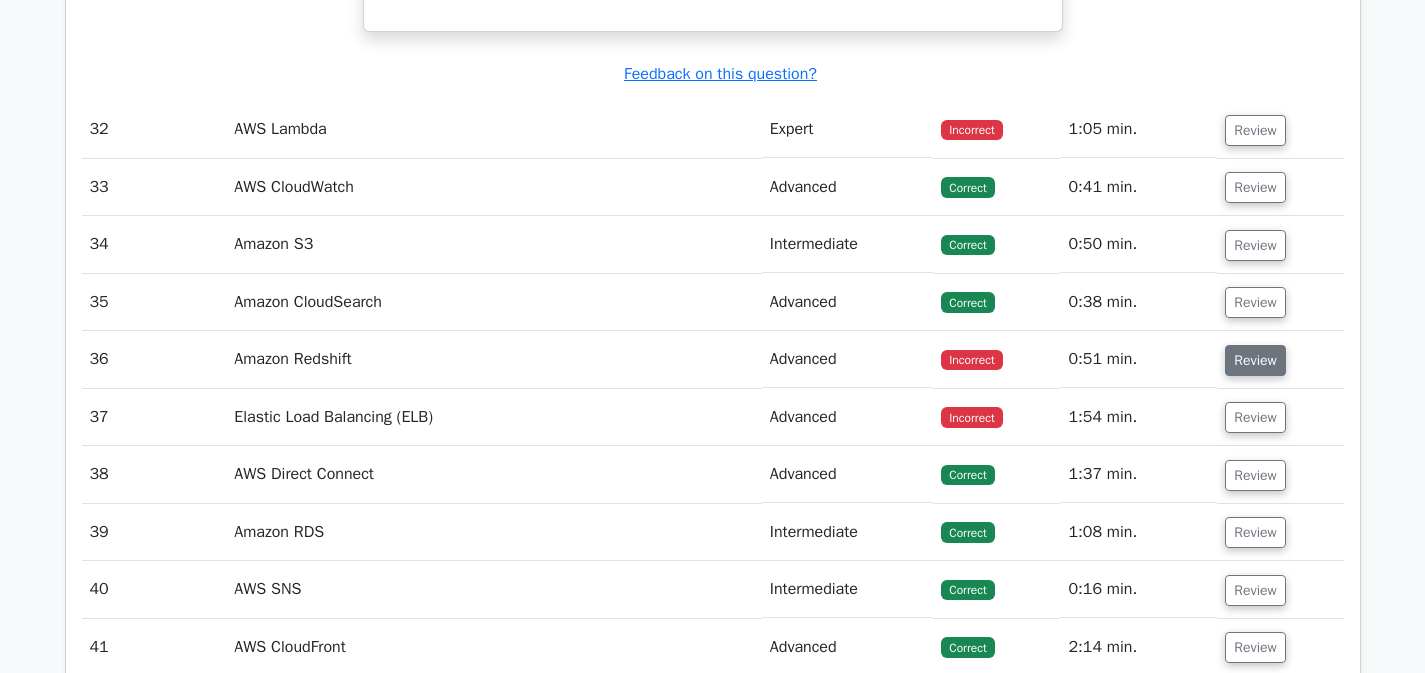 click on "Review" at bounding box center [1255, 360] 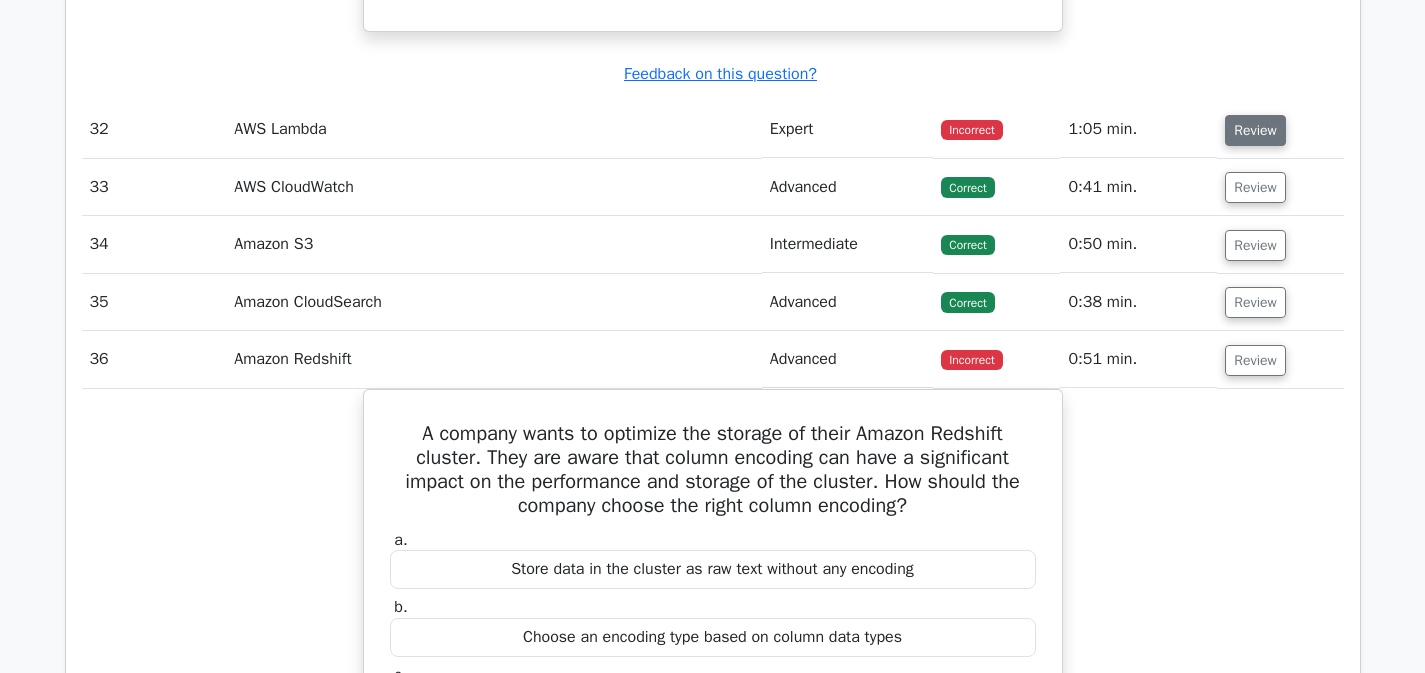 click on "Review" at bounding box center (1255, 130) 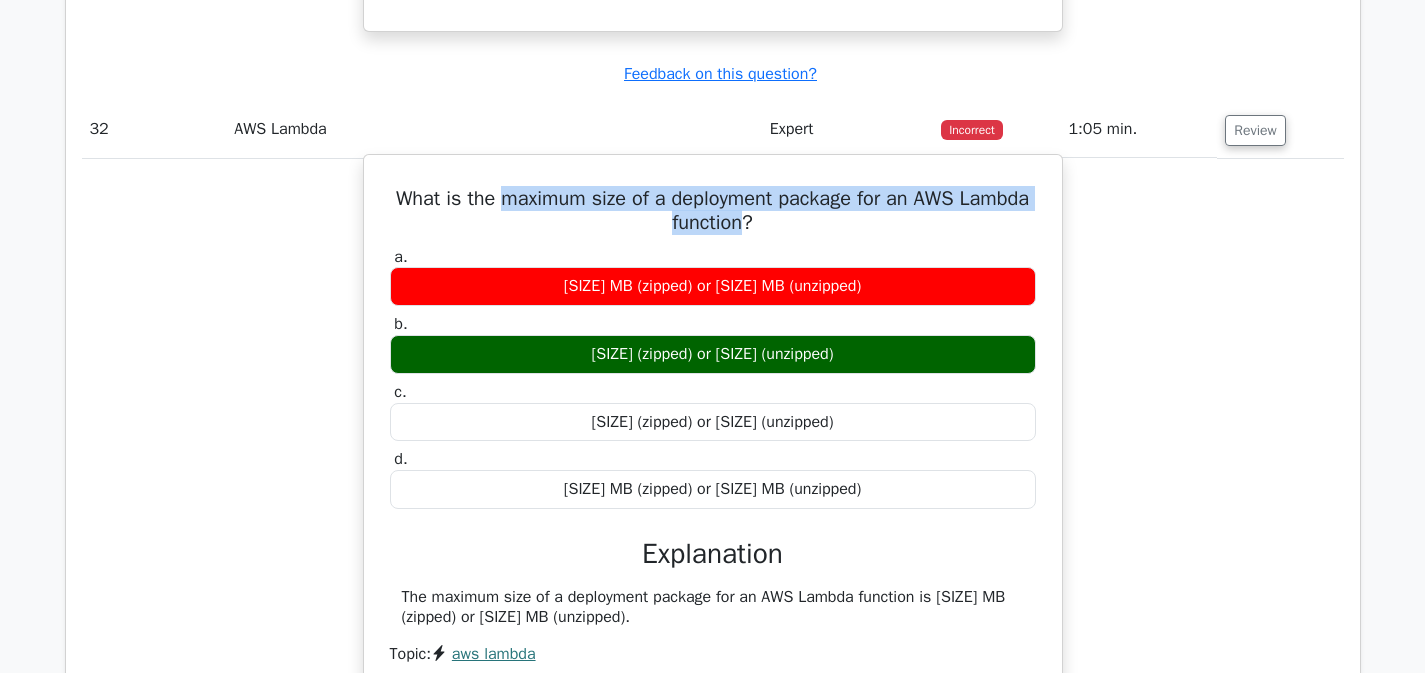 drag, startPoint x: 499, startPoint y: 200, endPoint x: 740, endPoint y: 231, distance: 242.9856 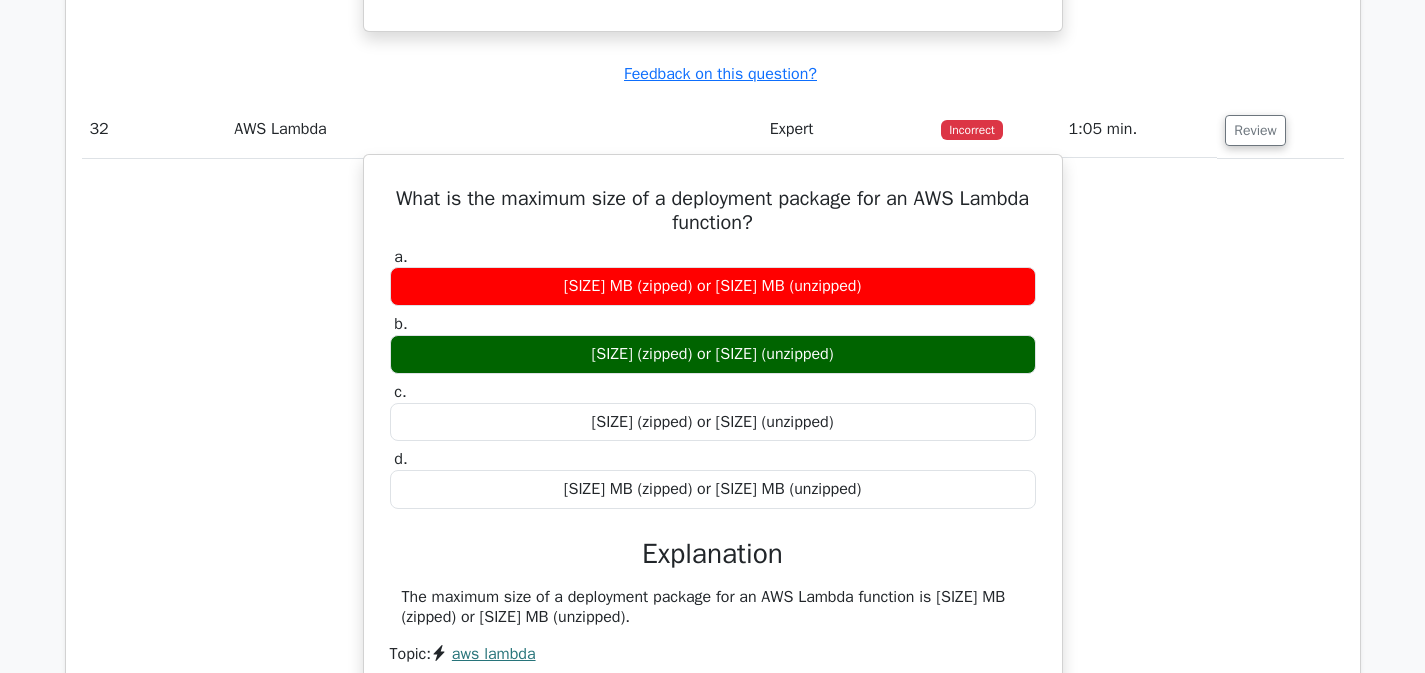 click on "What is the maximum size of a deployment package for an AWS Lambda function?" at bounding box center (713, 211) 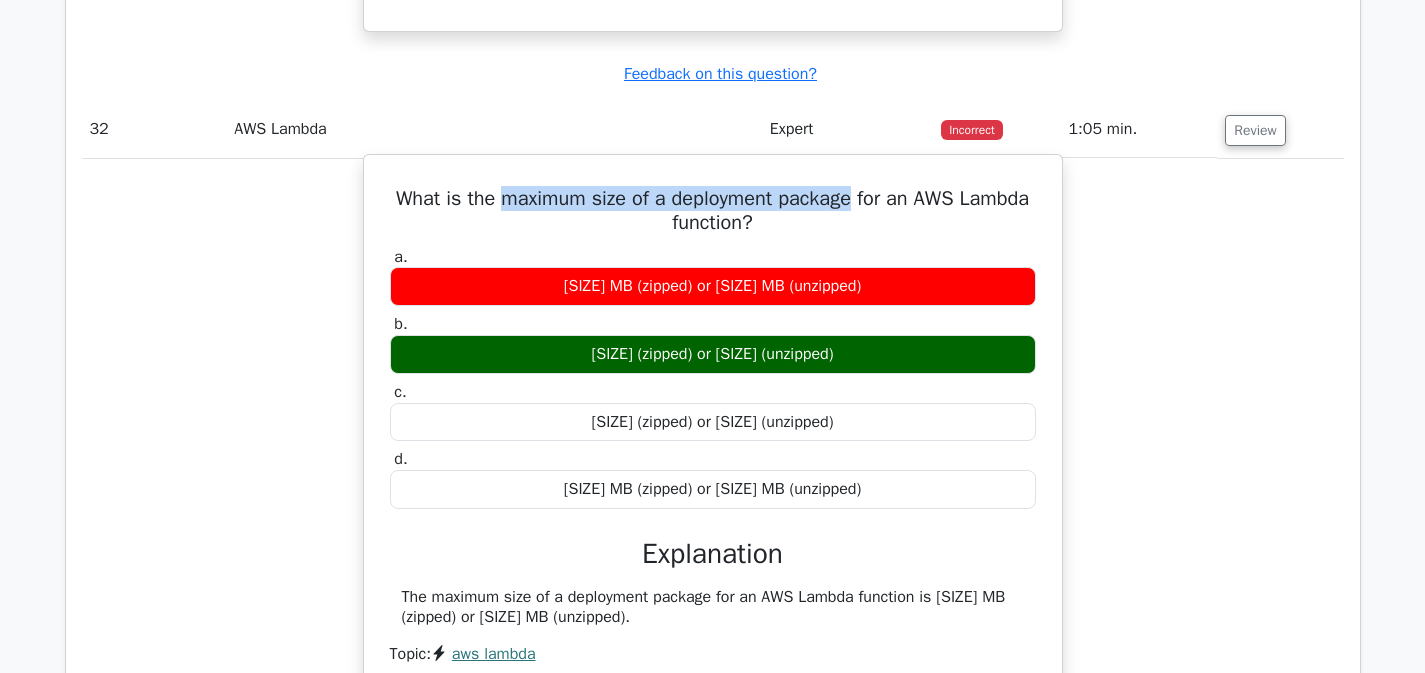 drag, startPoint x: 499, startPoint y: 195, endPoint x: 848, endPoint y: 195, distance: 349 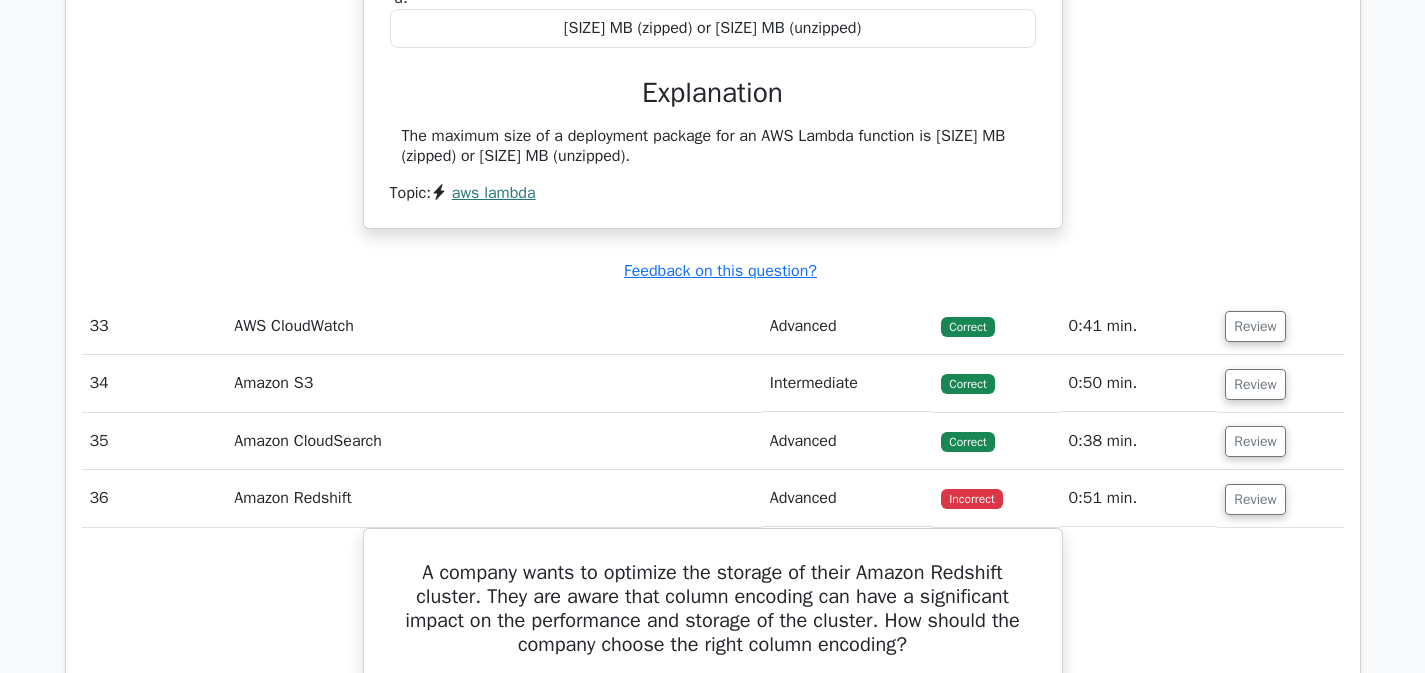 scroll, scrollTop: 10314, scrollLeft: 0, axis: vertical 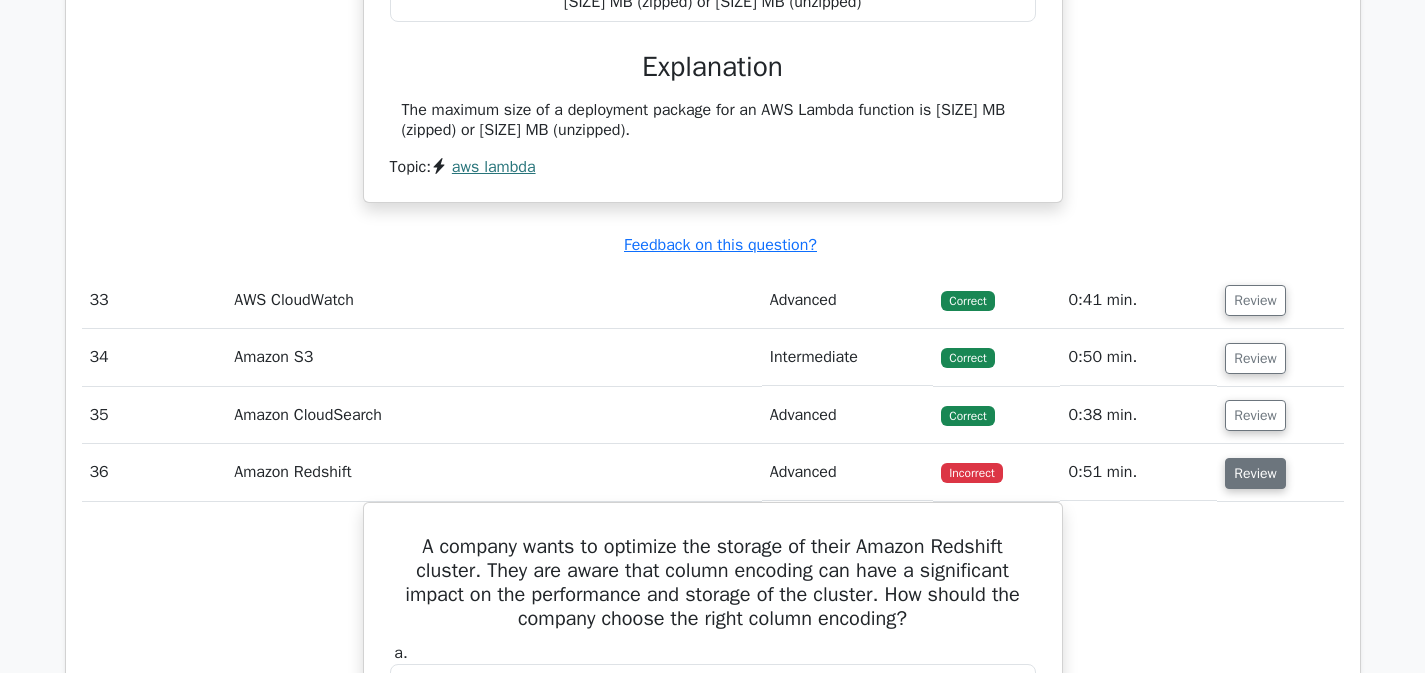 click on "Review" at bounding box center (1255, 473) 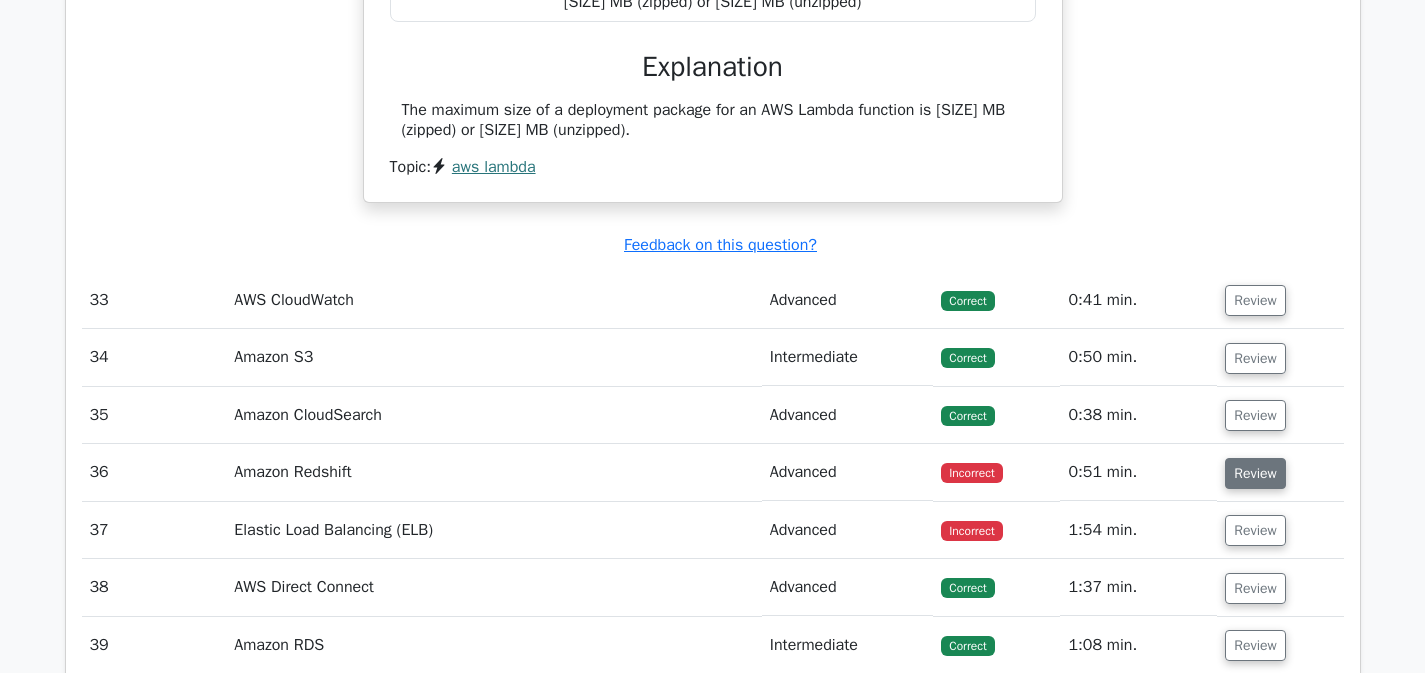 click on "Review" at bounding box center (1255, 473) 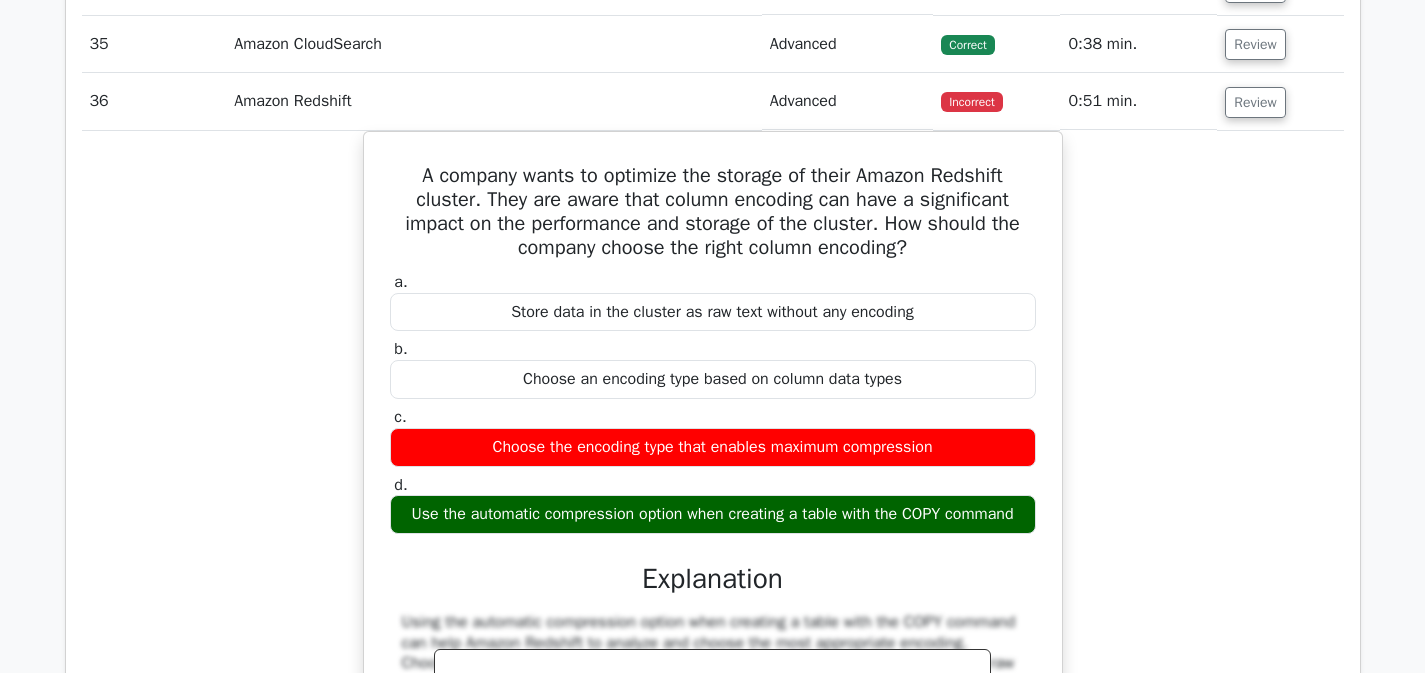 scroll, scrollTop: 10701, scrollLeft: 0, axis: vertical 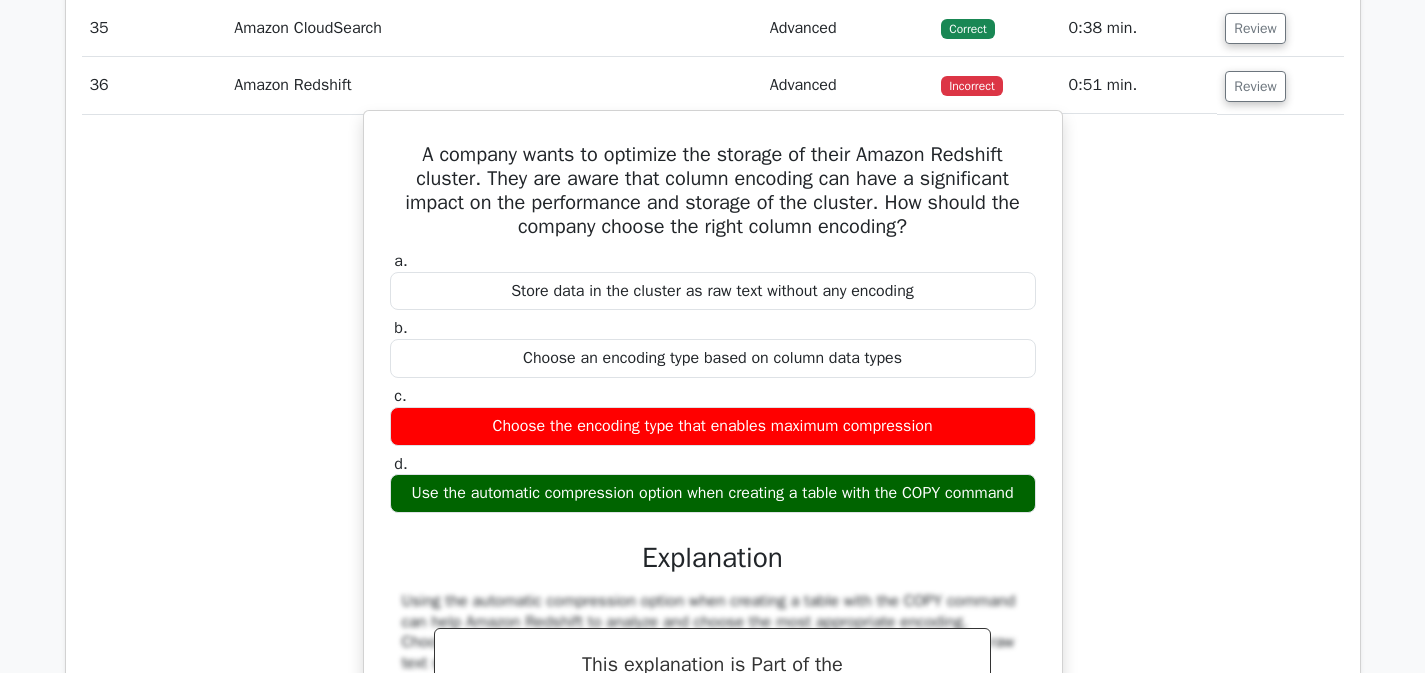 click on "Use the automatic compression option when creating a table with the COPY command" at bounding box center [713, 493] 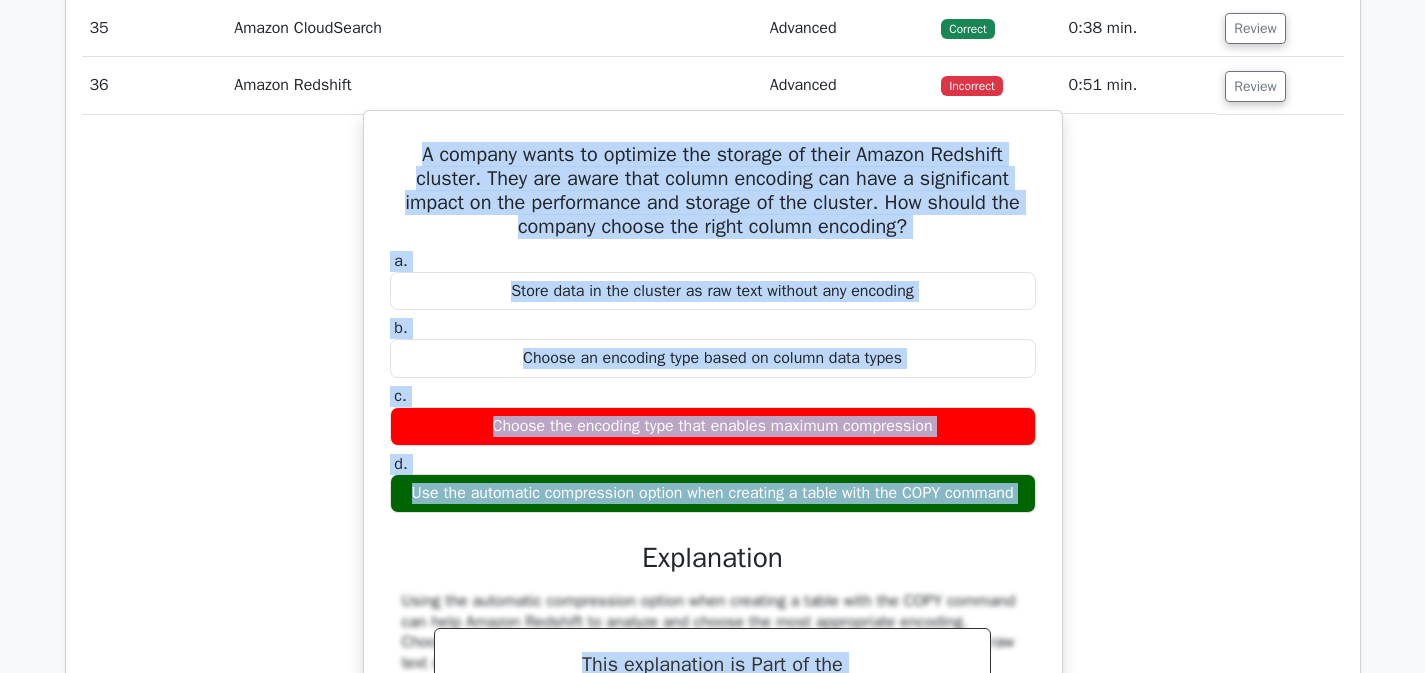 drag, startPoint x: 419, startPoint y: 153, endPoint x: 858, endPoint y: 540, distance: 585.22644 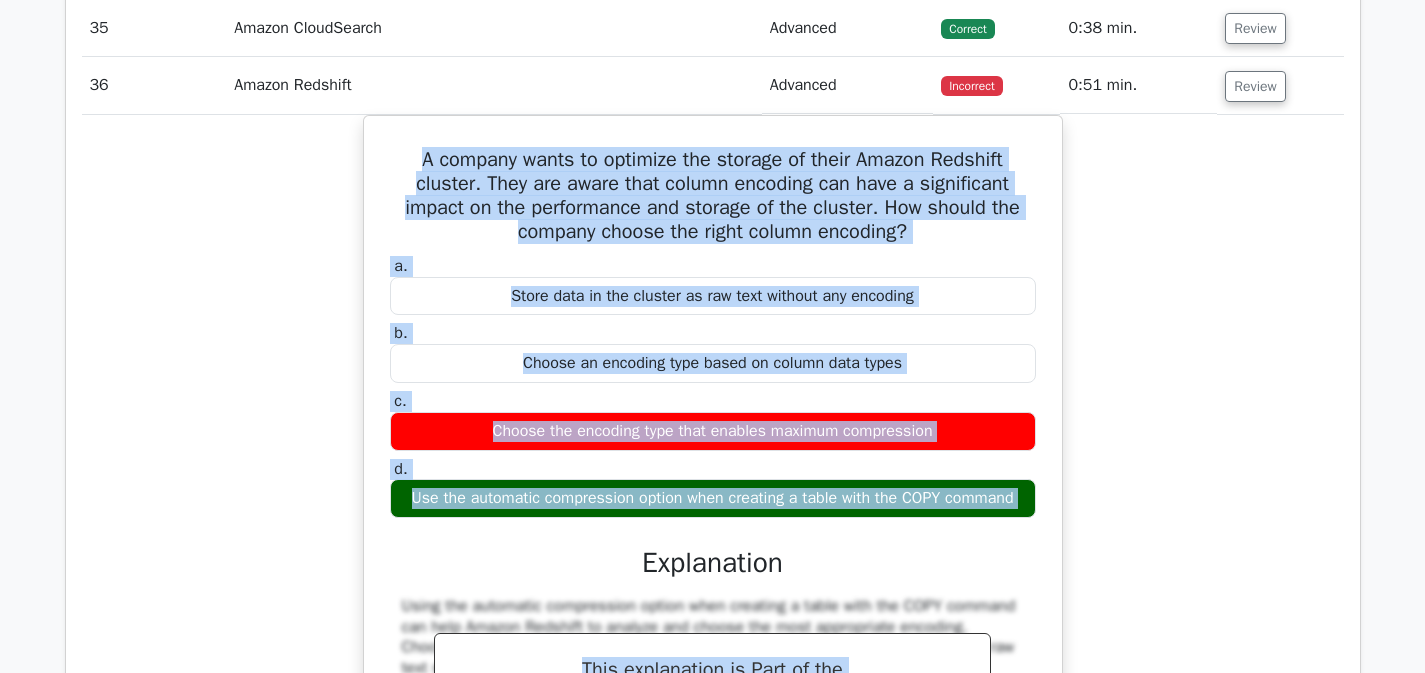 click on "A company wants to optimize the storage of their Amazon Redshift cluster. They are aware that column encoding can have a significant impact on the performance and storage of the cluster. How should the company choose the right column encoding?
a.
Store data in the cluster as raw text without any encoding
b. c. d." at bounding box center (713, 520) 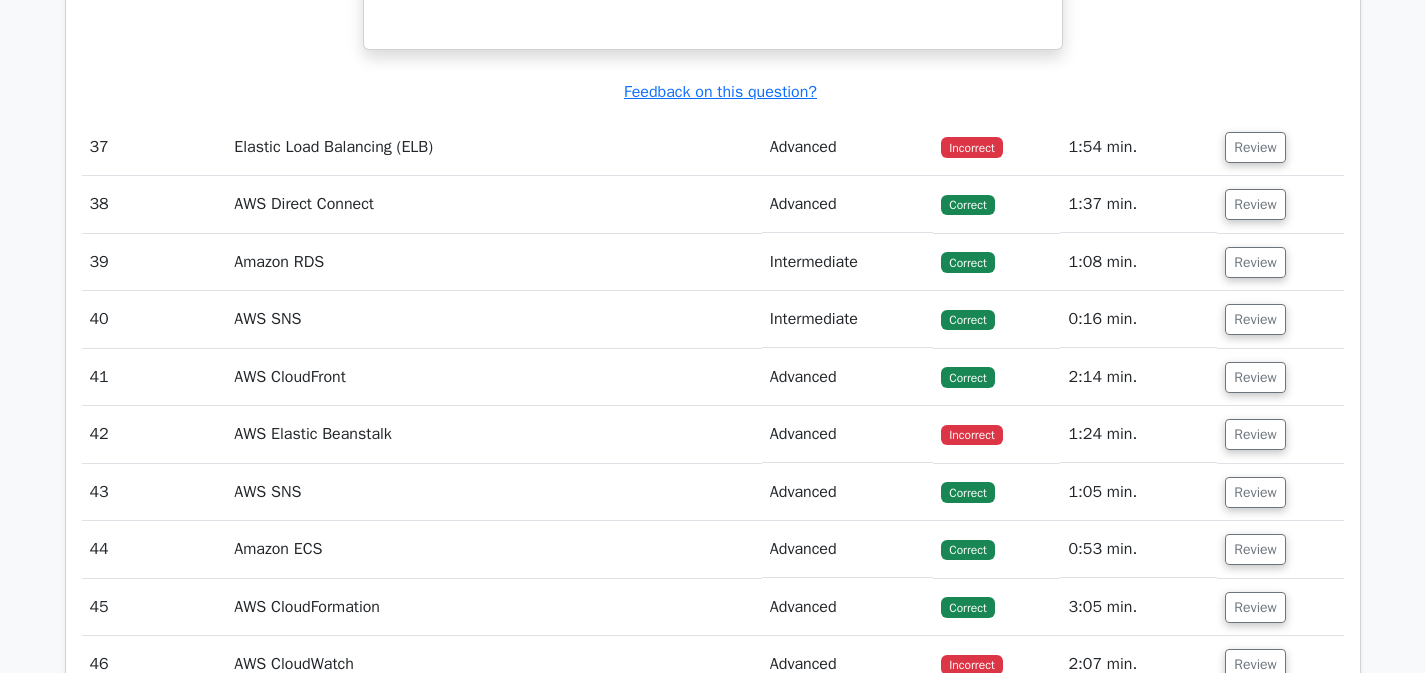 scroll, scrollTop: 11536, scrollLeft: 0, axis: vertical 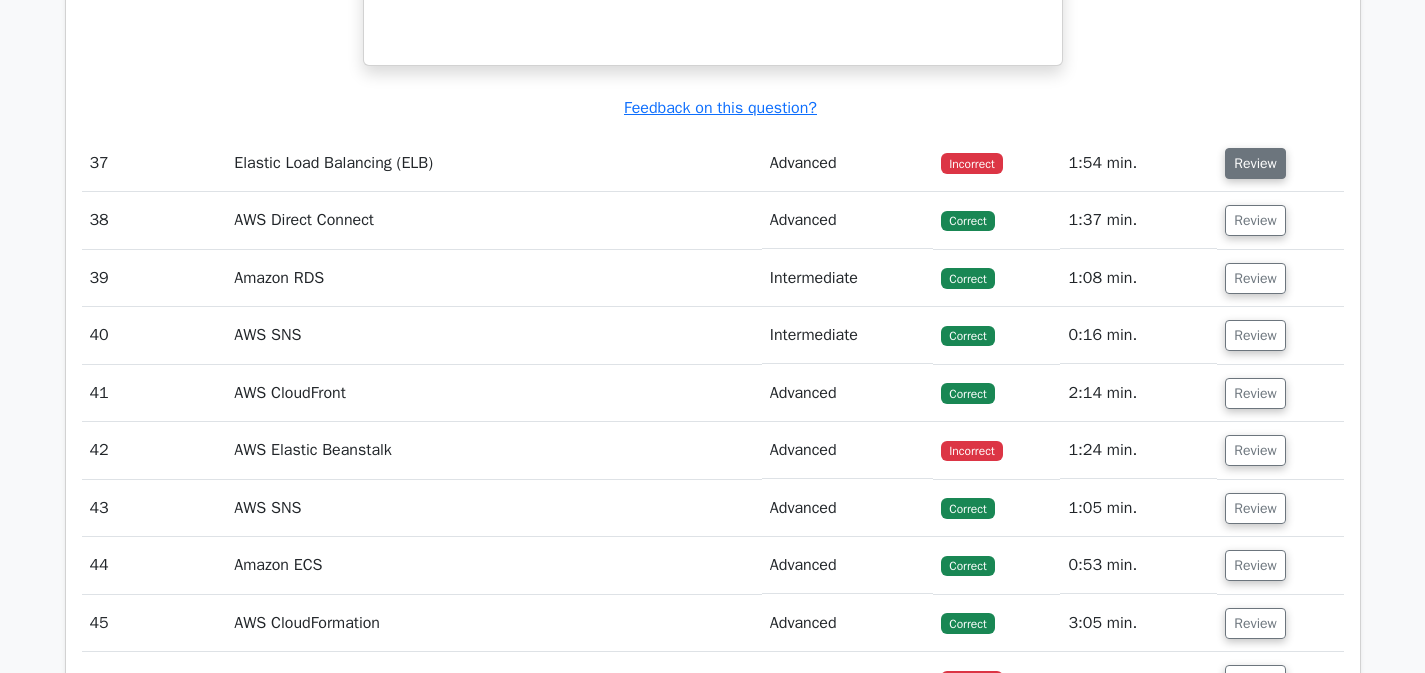 click on "Review" at bounding box center [1255, 163] 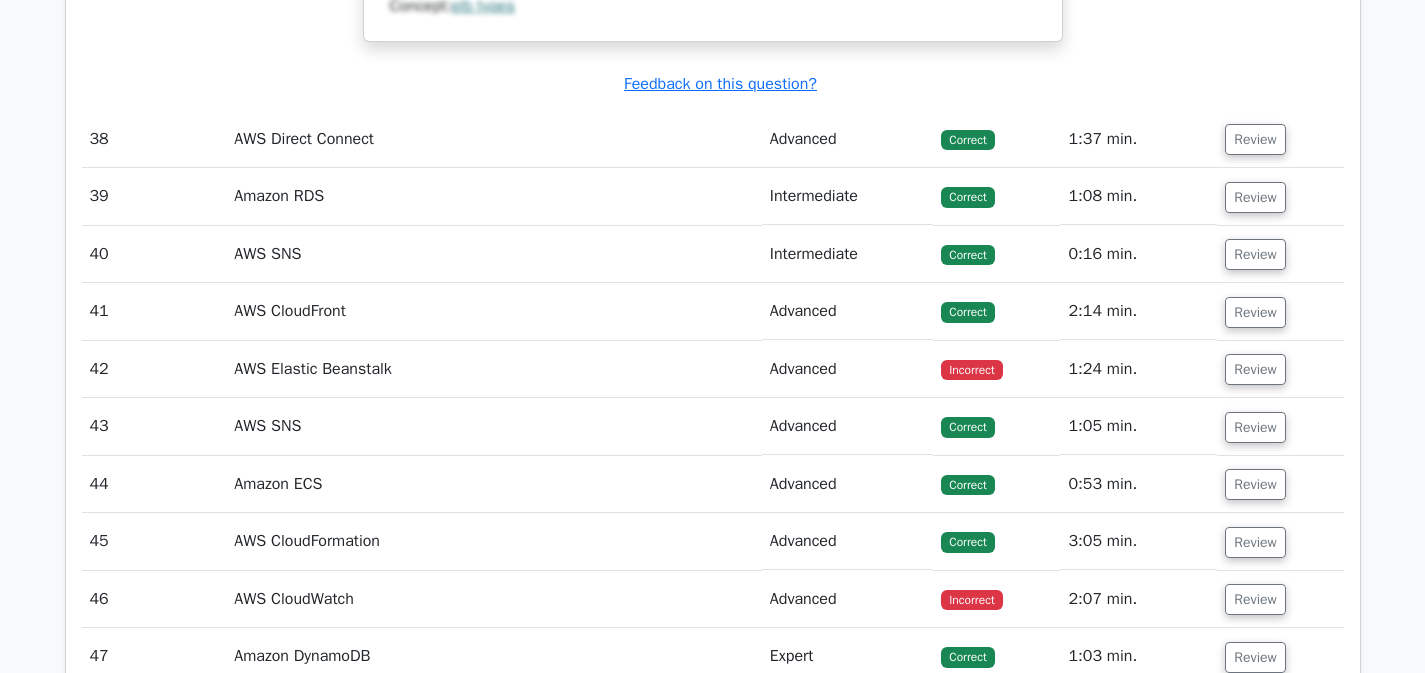scroll, scrollTop: 12722, scrollLeft: 0, axis: vertical 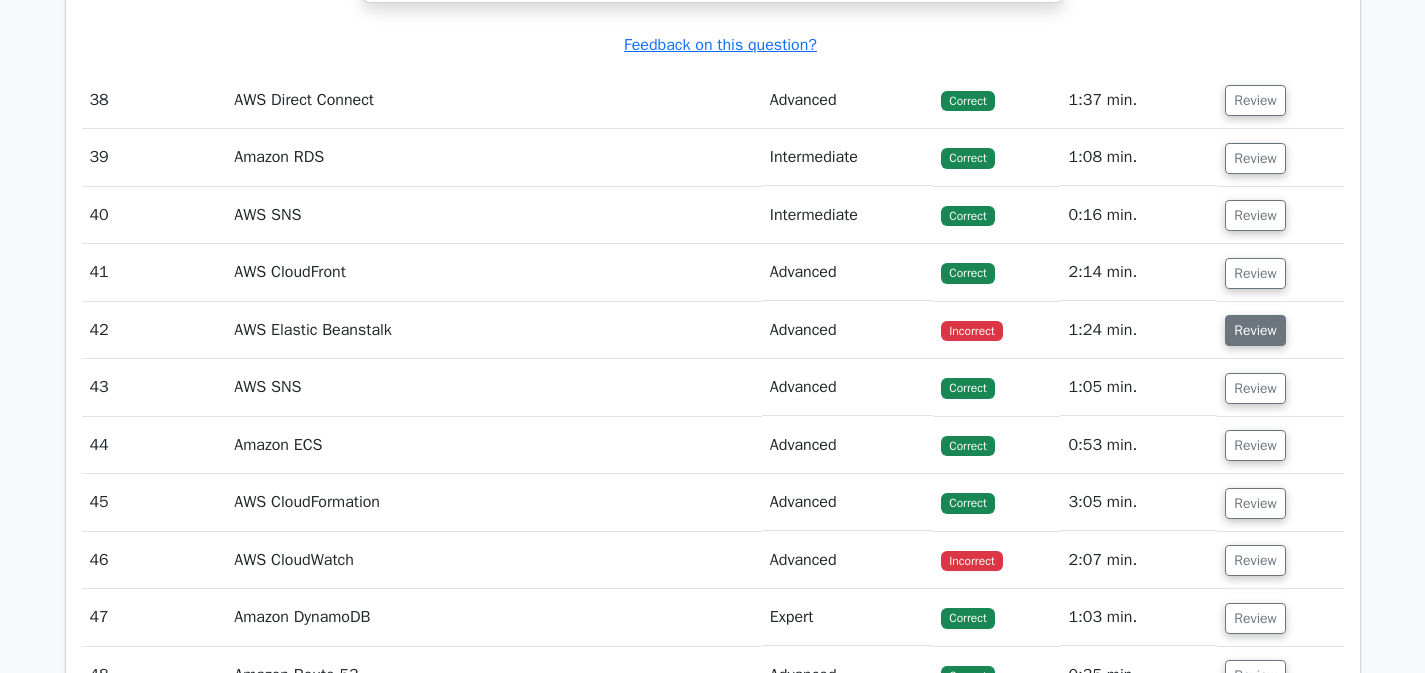 click on "Review" at bounding box center (1255, 330) 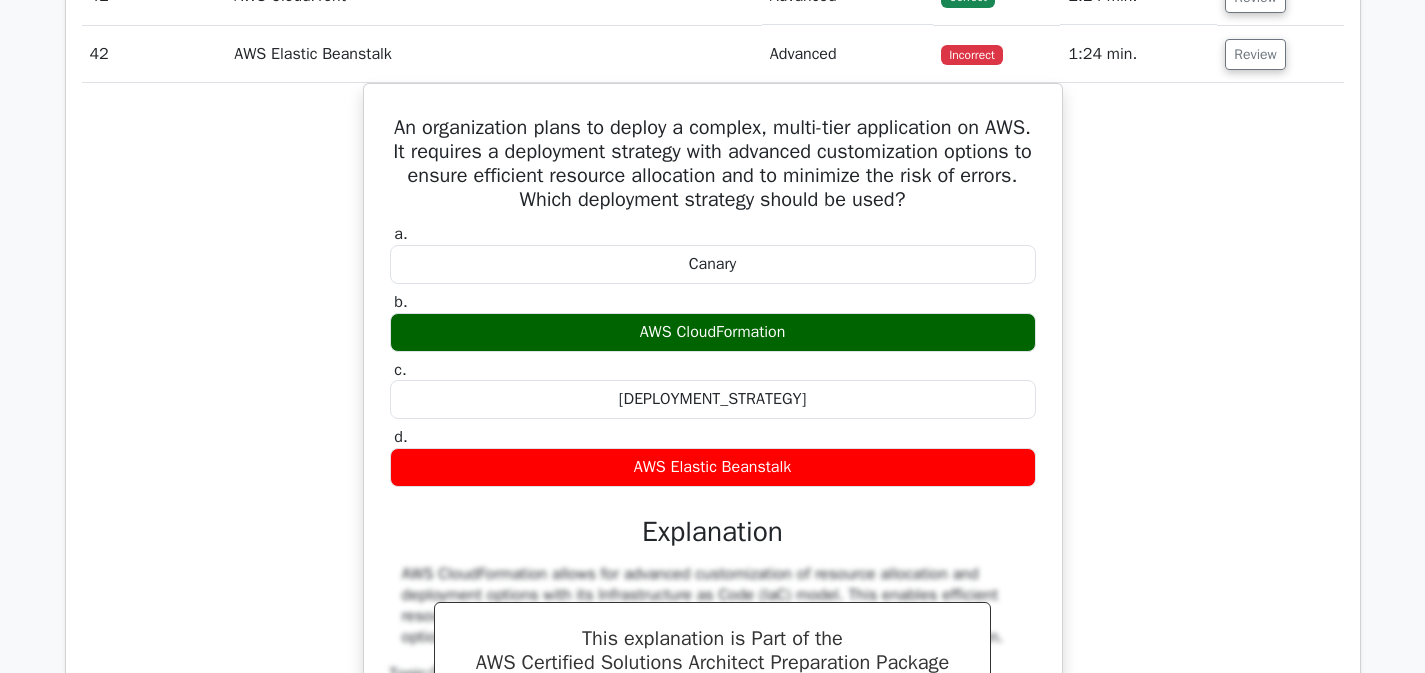 scroll, scrollTop: 13015, scrollLeft: 0, axis: vertical 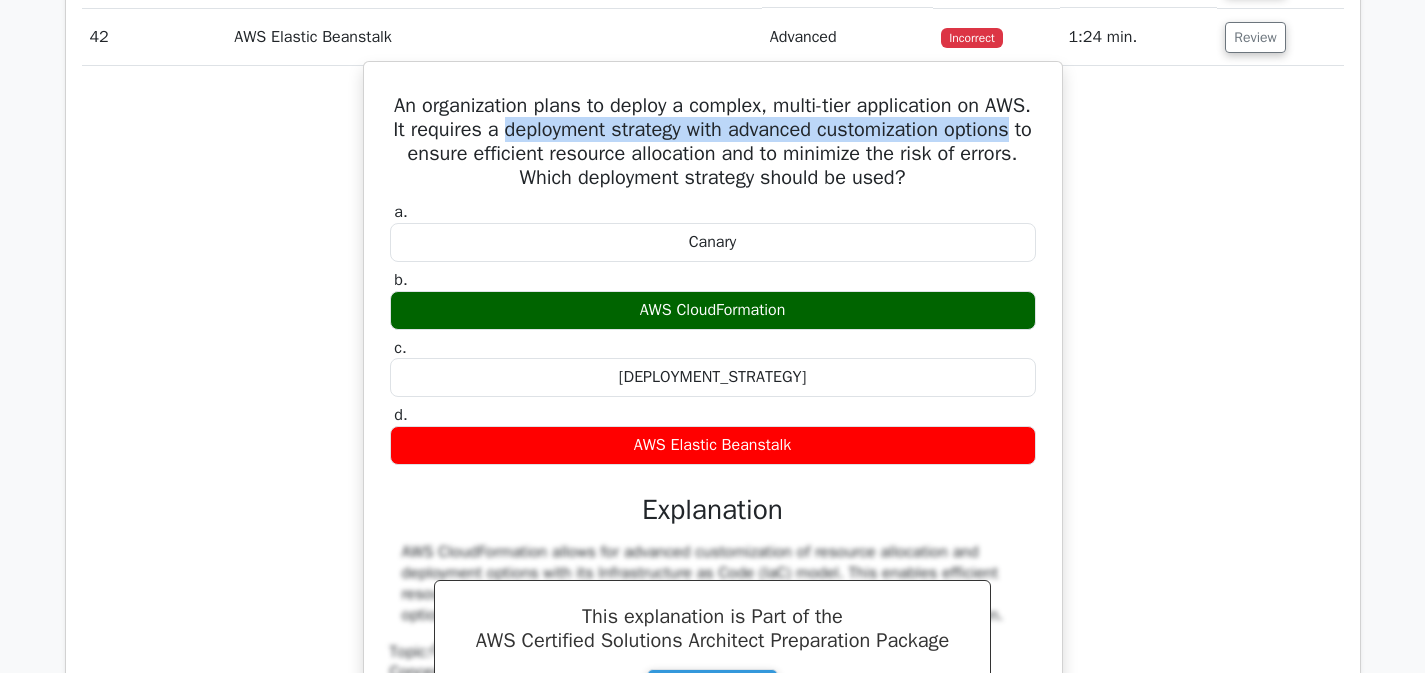 drag, startPoint x: 572, startPoint y: 154, endPoint x: 454, endPoint y: 175, distance: 119.85408 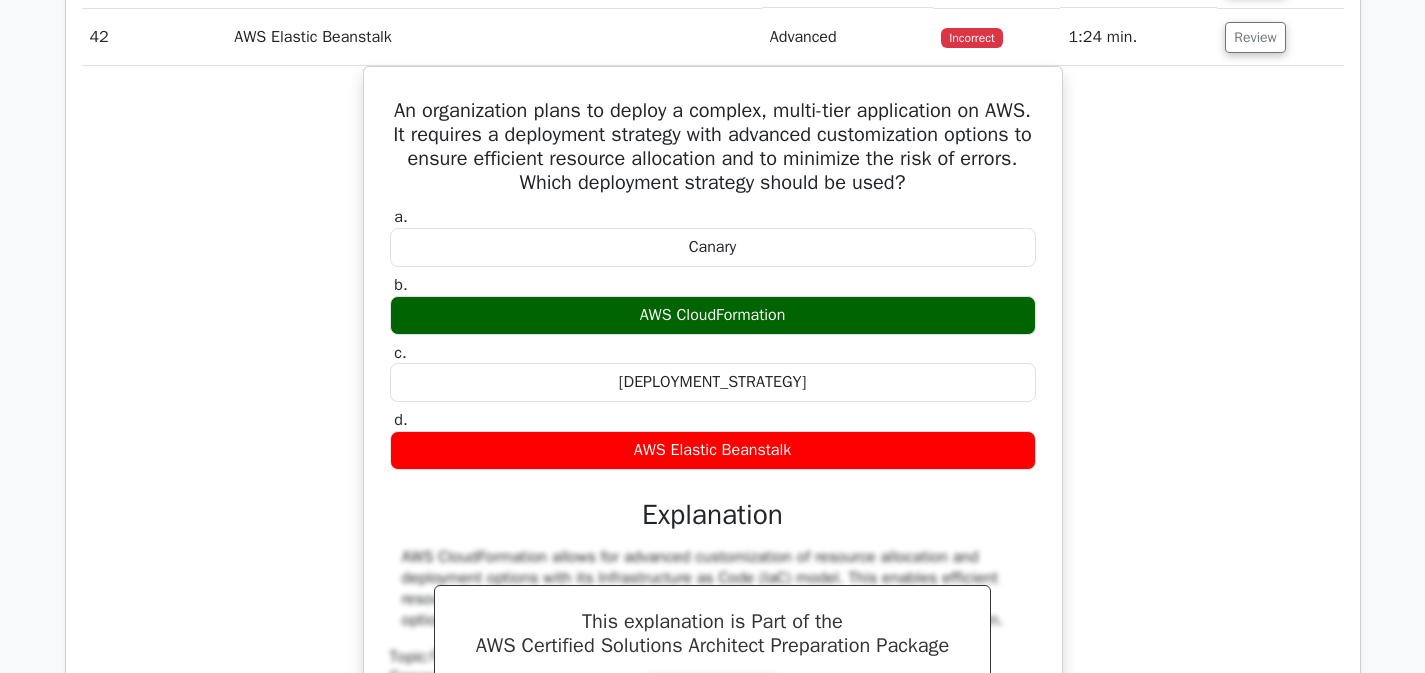 click on "An organization plans to deploy a complex, multi-tier application on AWS. It requires a deployment strategy with advanced customization options to ensure efficient resource allocation and to minimize the risk of errors. Which deployment strategy should be used?
a.
Canary
b.
c." at bounding box center [713, 471] 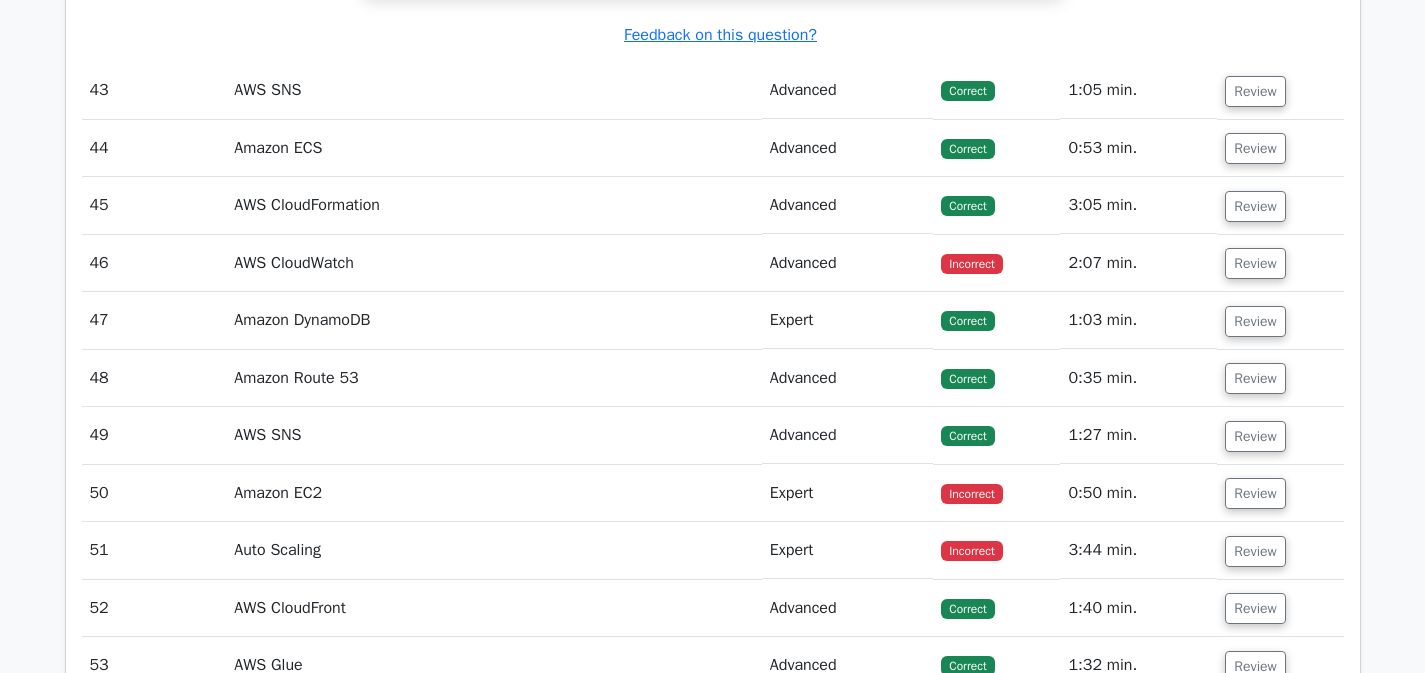 scroll, scrollTop: 13895, scrollLeft: 0, axis: vertical 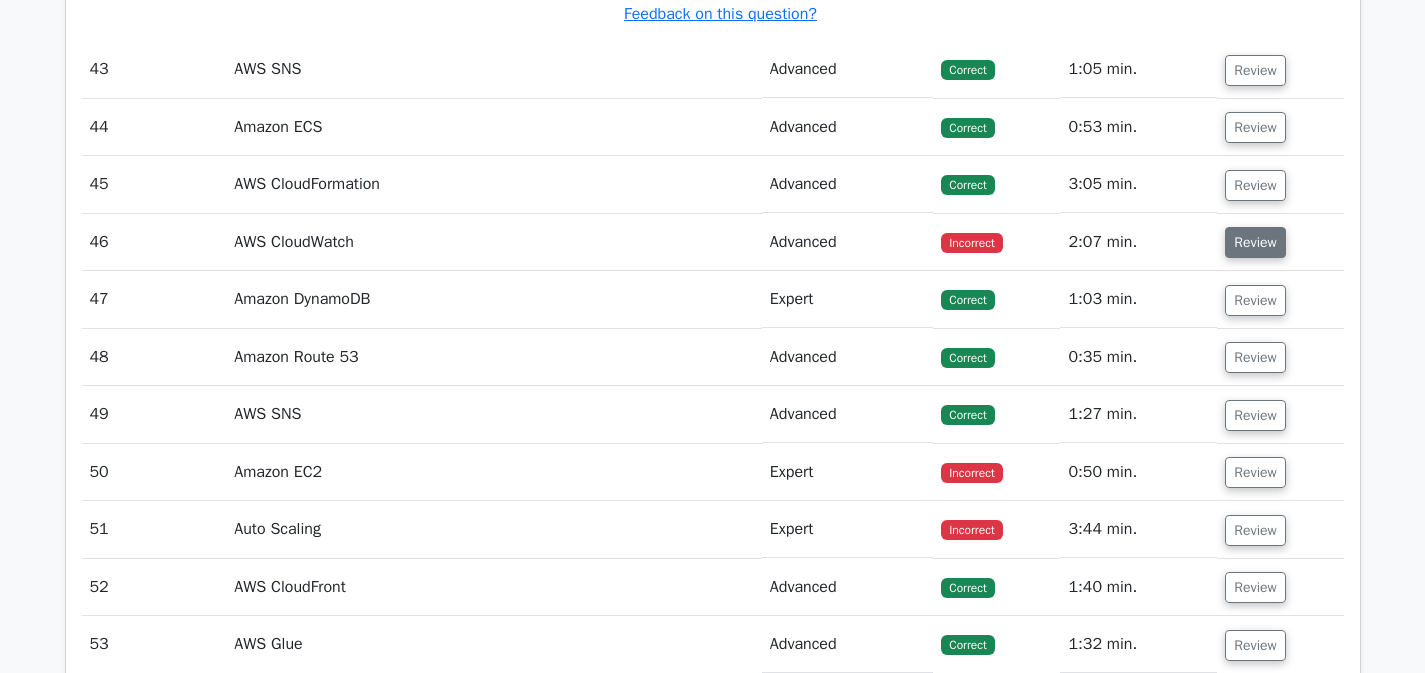 click on "Review" at bounding box center (1255, 242) 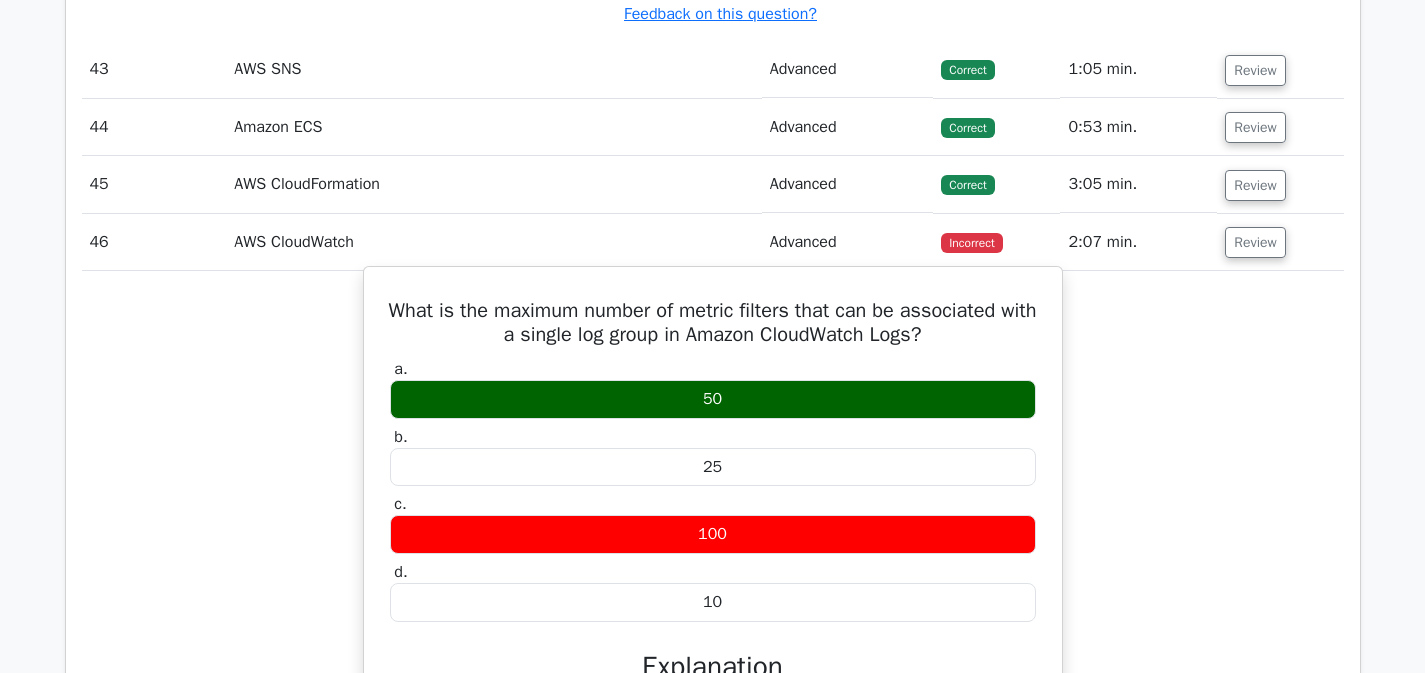 click on "What is the maximum number of metric filters that can be associated with a single log group in Amazon CloudWatch Logs?
a.
50
b.
c. d." at bounding box center (713, 635) 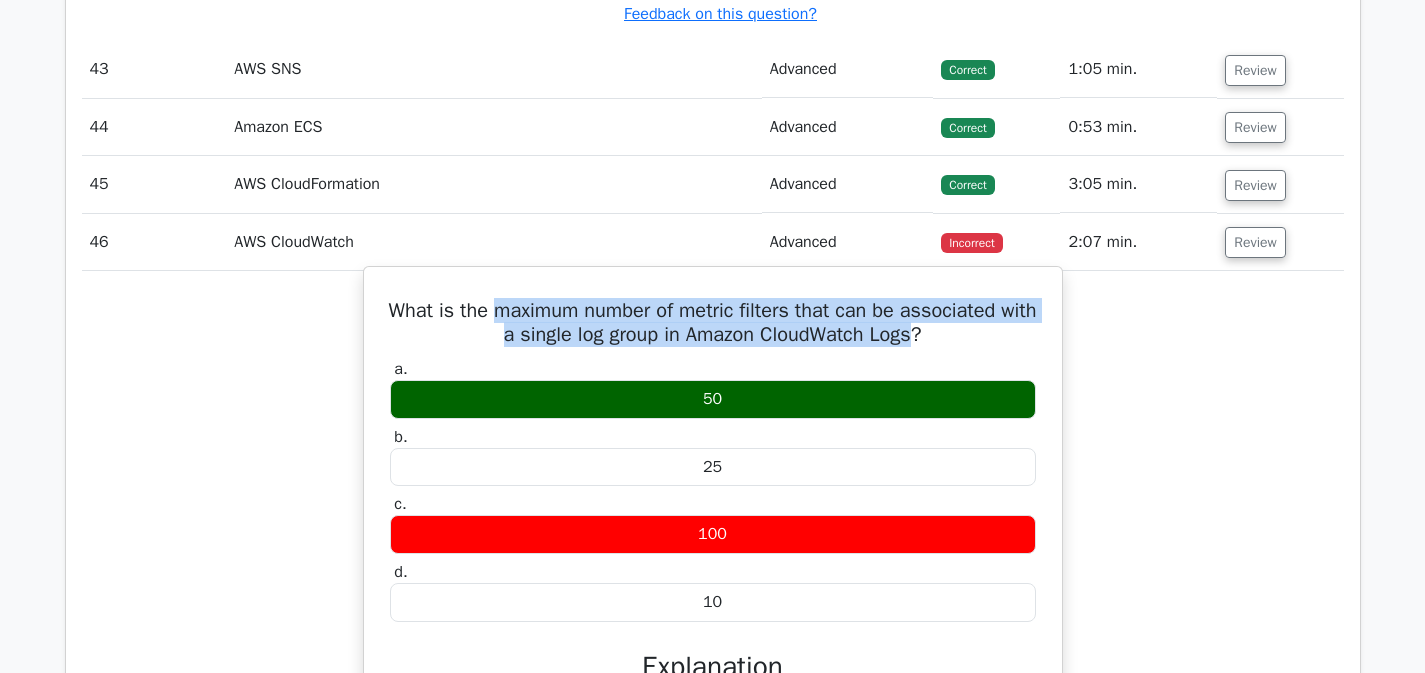 drag, startPoint x: 513, startPoint y: 331, endPoint x: 937, endPoint y: 355, distance: 424.6787 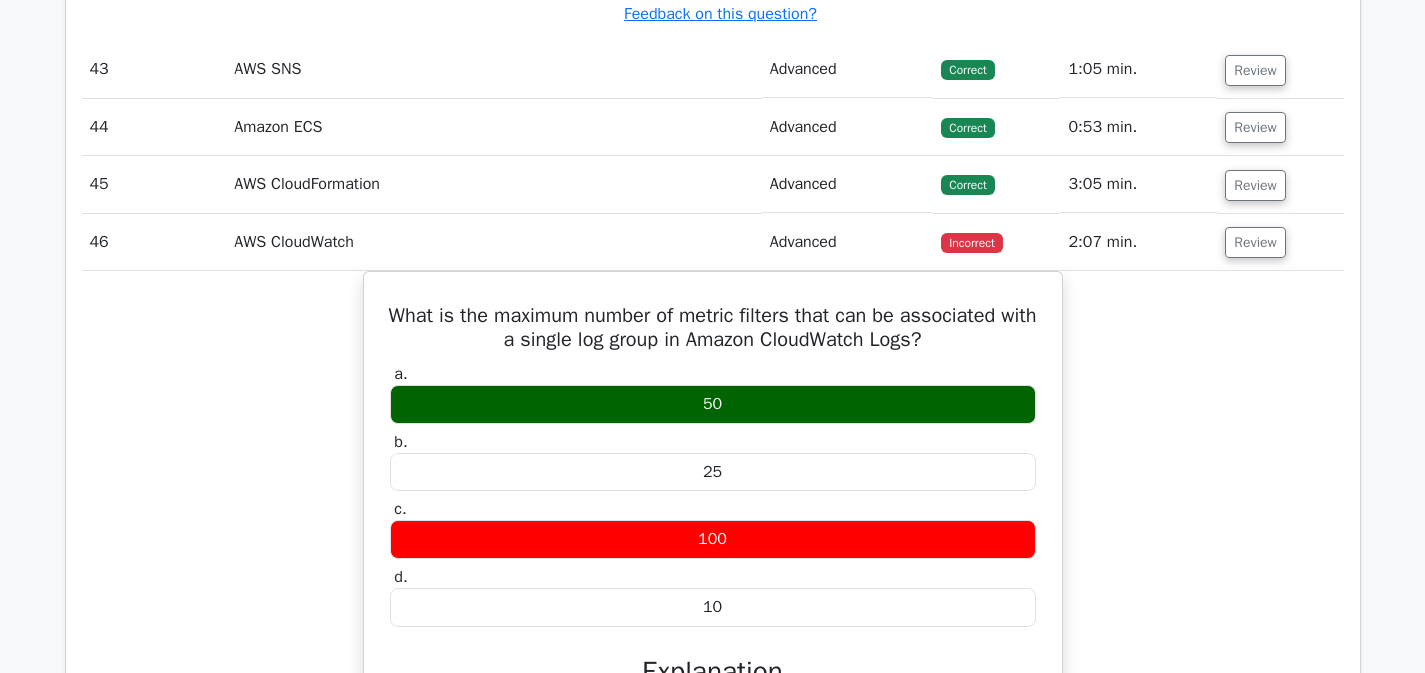 click on "What is the maximum number of metric filters that can be associated with a single log group in Amazon CloudWatch Logs?
a.
50
b.
c. d." at bounding box center [713, 652] 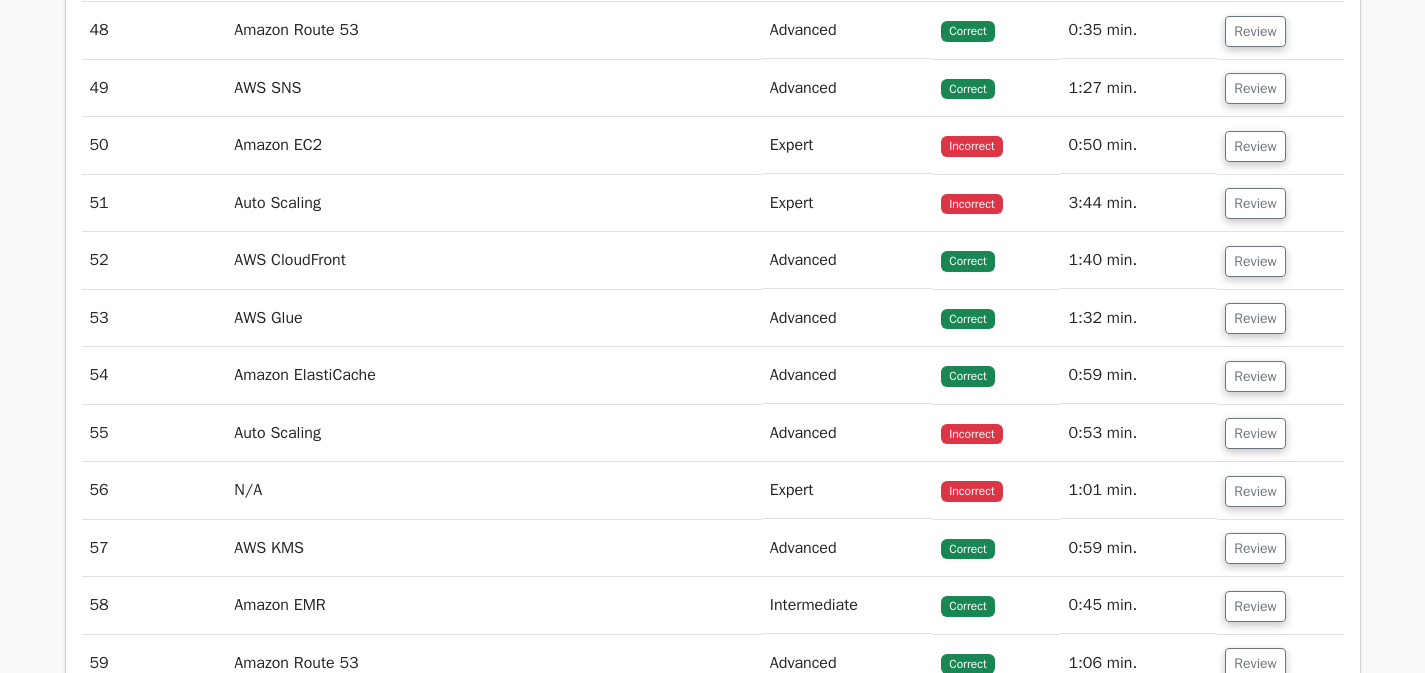 scroll, scrollTop: 15046, scrollLeft: 0, axis: vertical 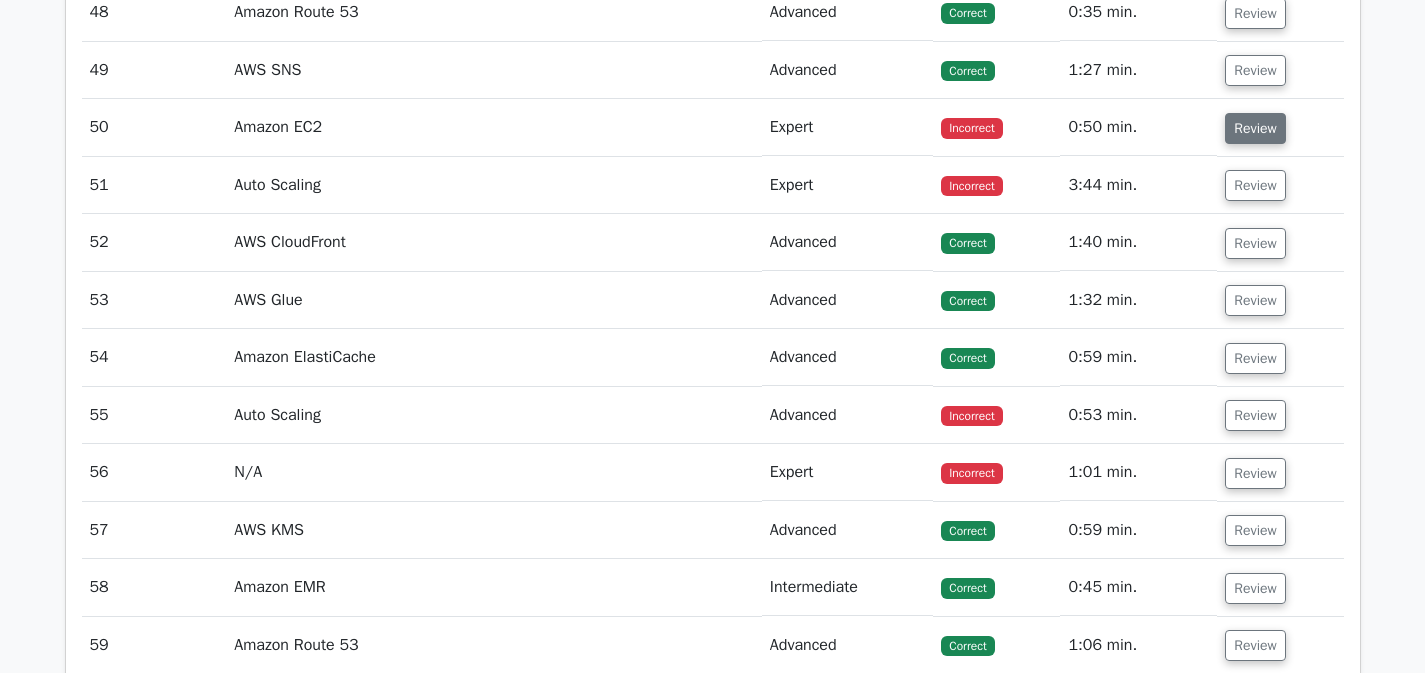 click on "Review" at bounding box center (1255, 128) 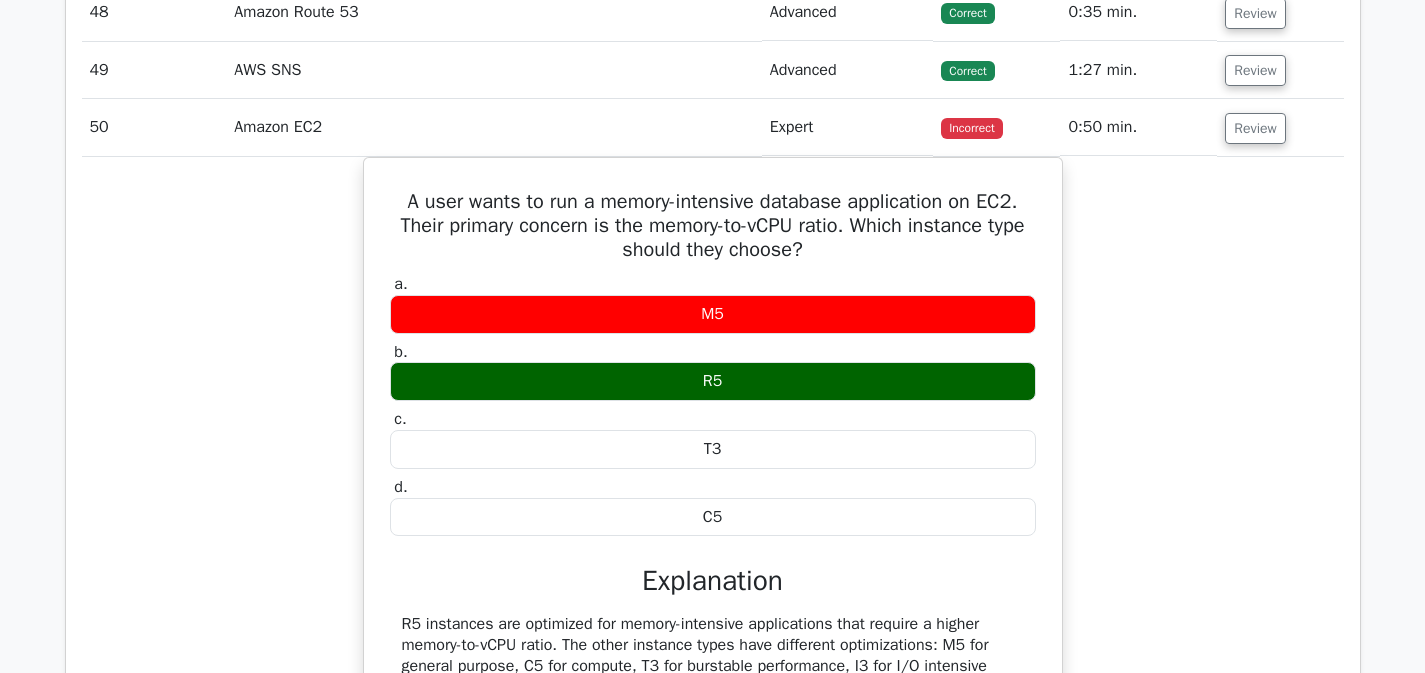 click on "A user wants to run a memory-intensive database application on EC2. Their primary concern is the memory-to-vCPU ratio. Which instance type should they choose?
a.
M5
b.
c. d." at bounding box center (713, 480) 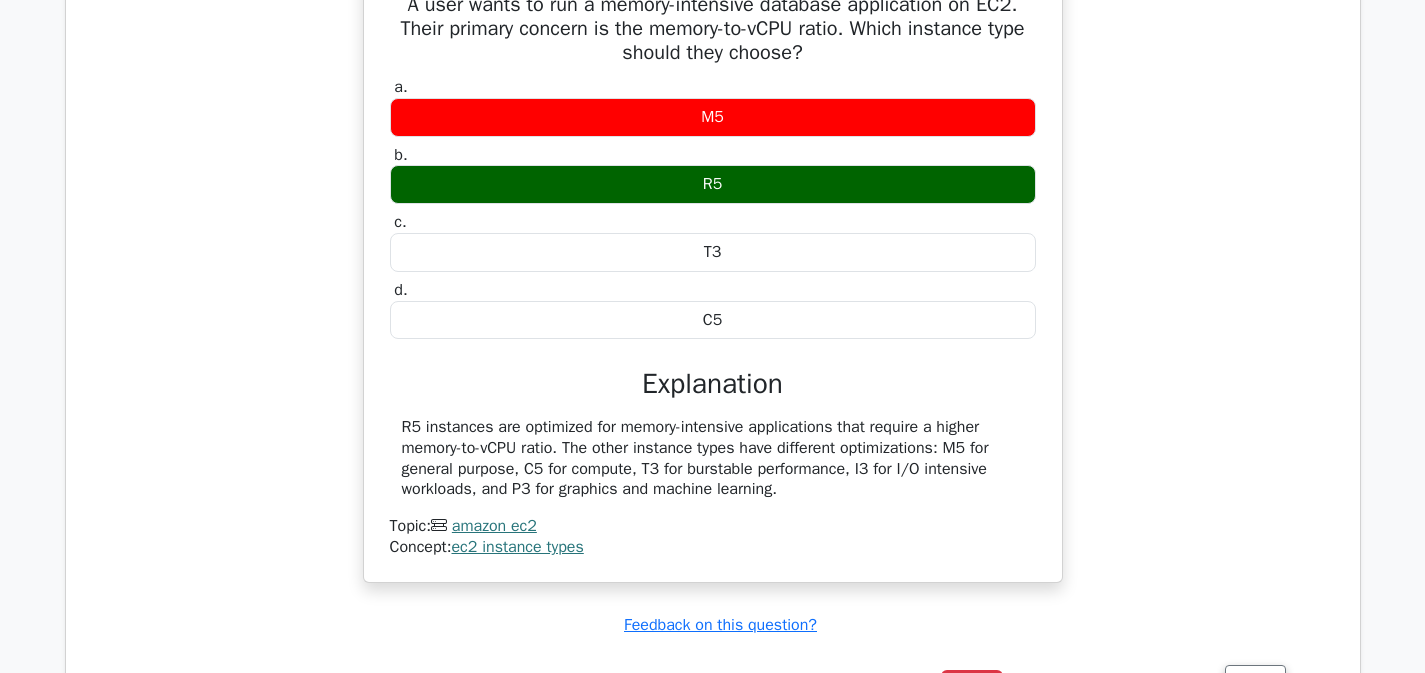 scroll, scrollTop: 15246, scrollLeft: 0, axis: vertical 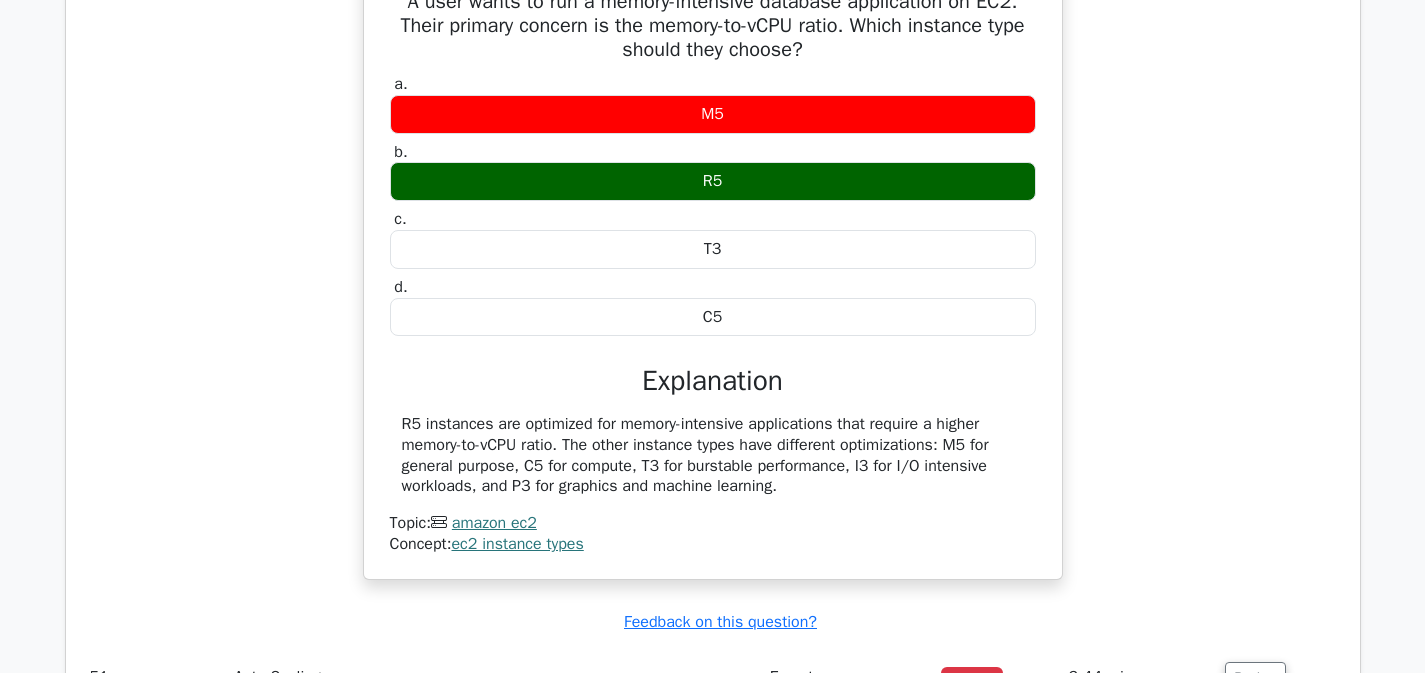 click on "A user wants to run a memory-intensive database application on EC2. Their primary concern is the memory-to-vCPU ratio. Which instance type should they choose?
a.
M5
b.
c. d." at bounding box center [713, 280] 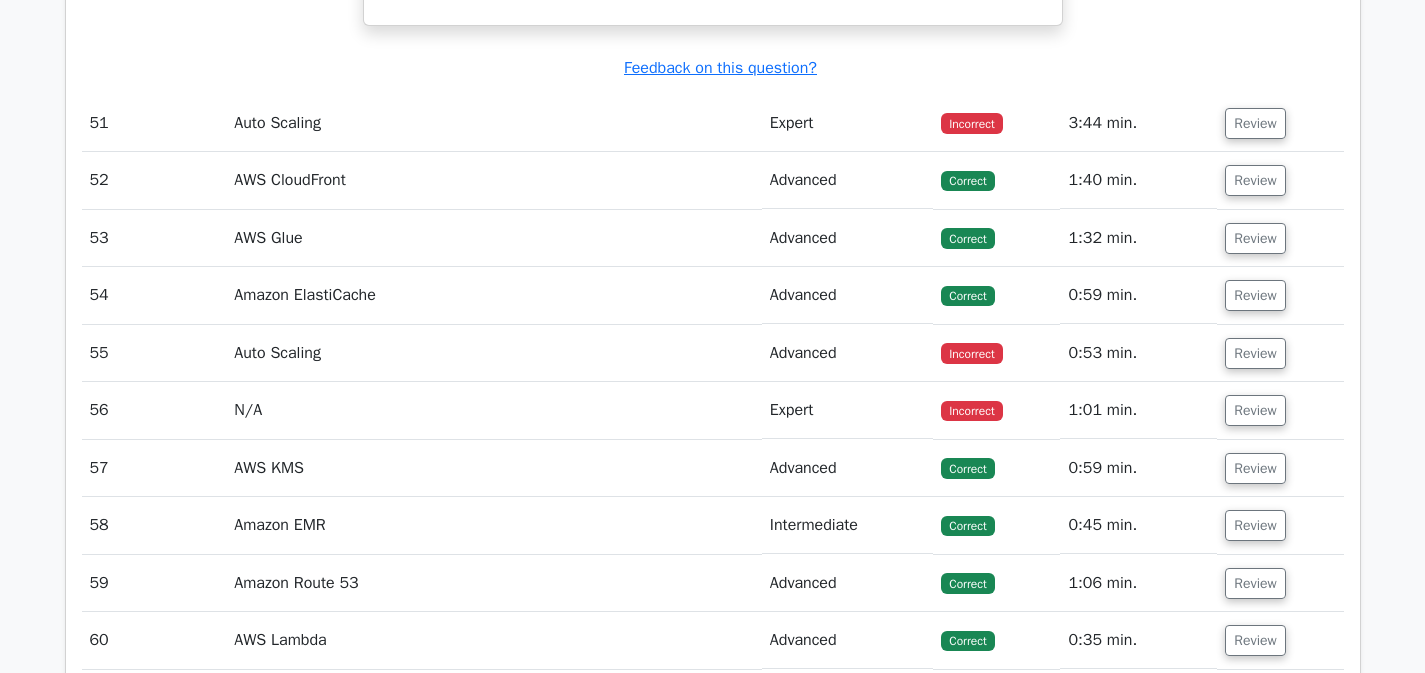 scroll, scrollTop: 15806, scrollLeft: 0, axis: vertical 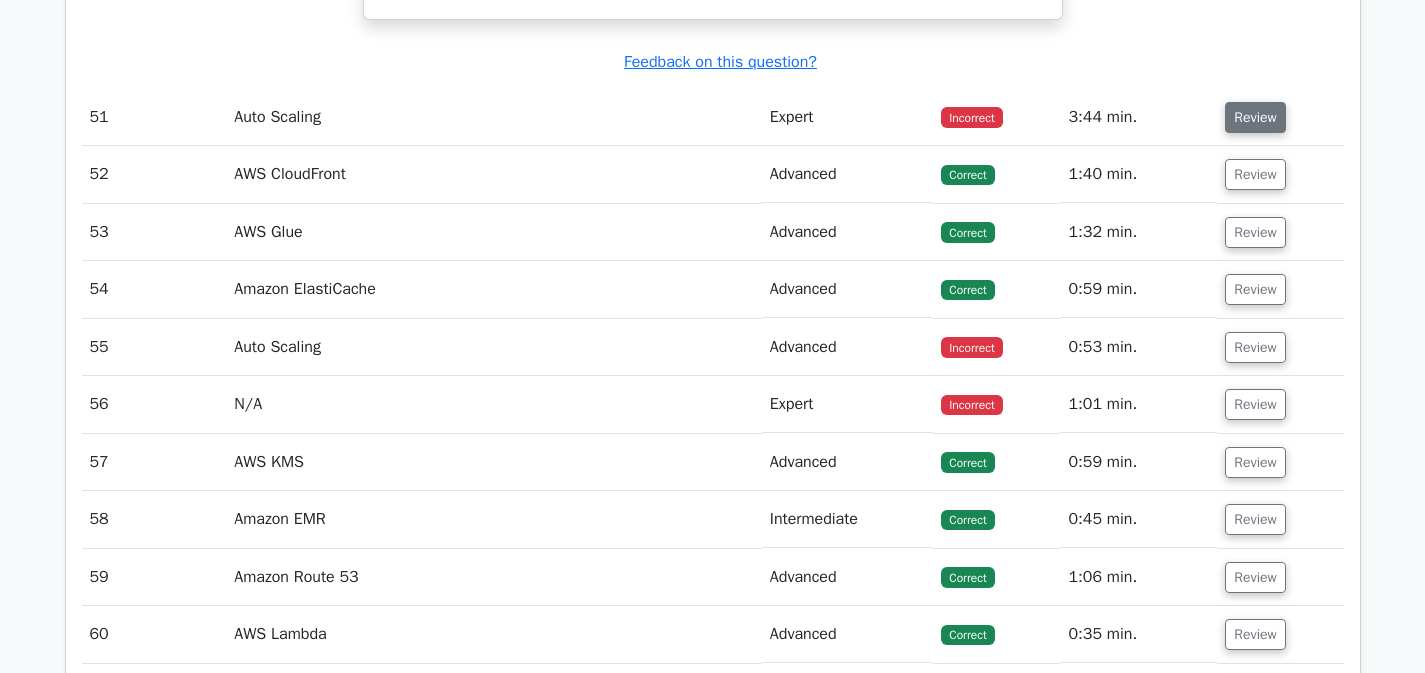 click on "Review" at bounding box center [1255, 117] 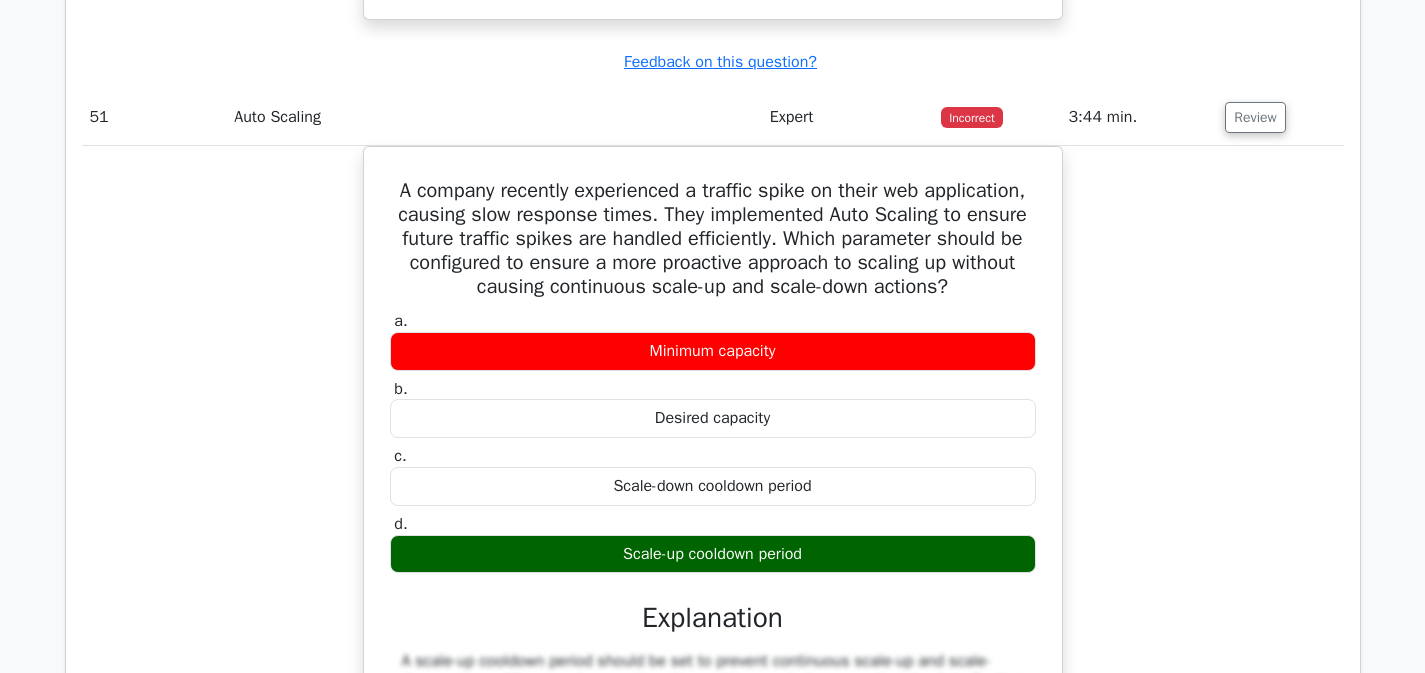 click on "A company recently experienced a traffic spike on their web application, causing slow response times. They implemented Auto Scaling to ensure future traffic spikes are handled efficiently. Which parameter should be configured to ensure a more proactive approach to scaling up without causing continuous scale-up and scale-down actions?
a.
Minimum capacity
b." at bounding box center [713, 563] 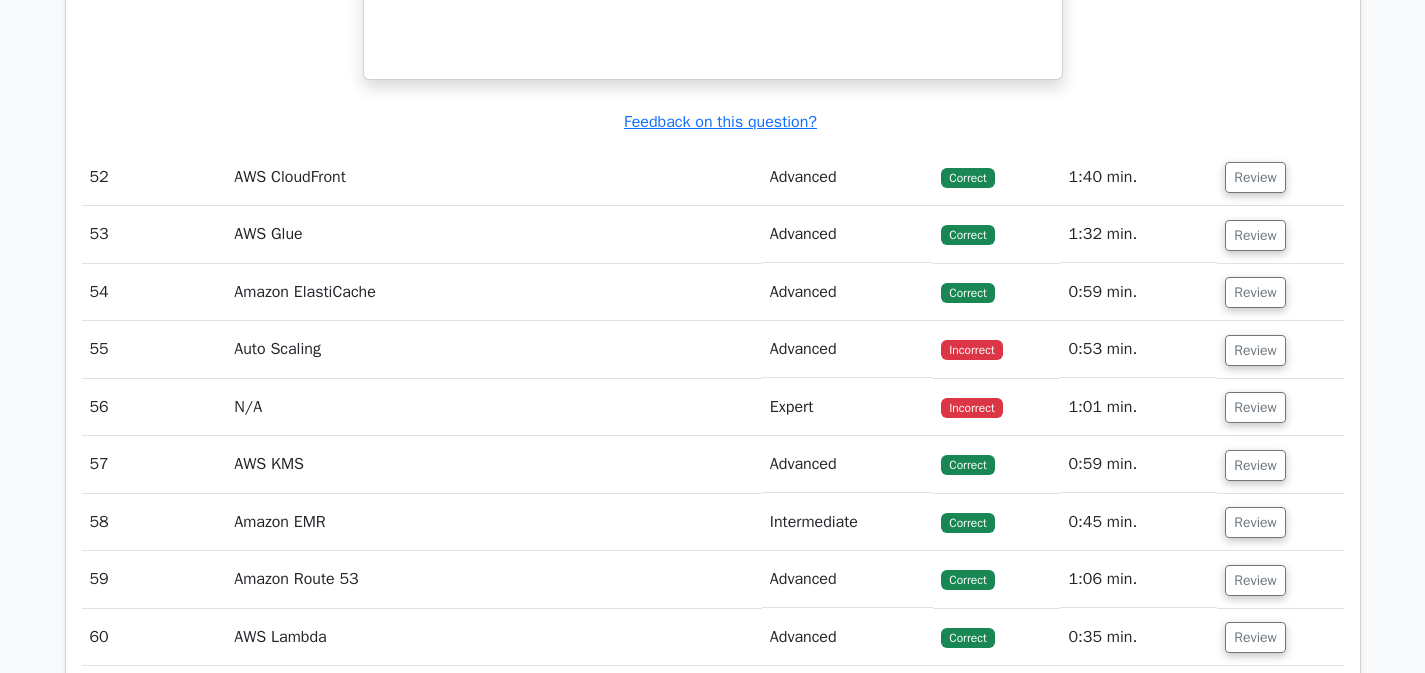 scroll, scrollTop: 16686, scrollLeft: 0, axis: vertical 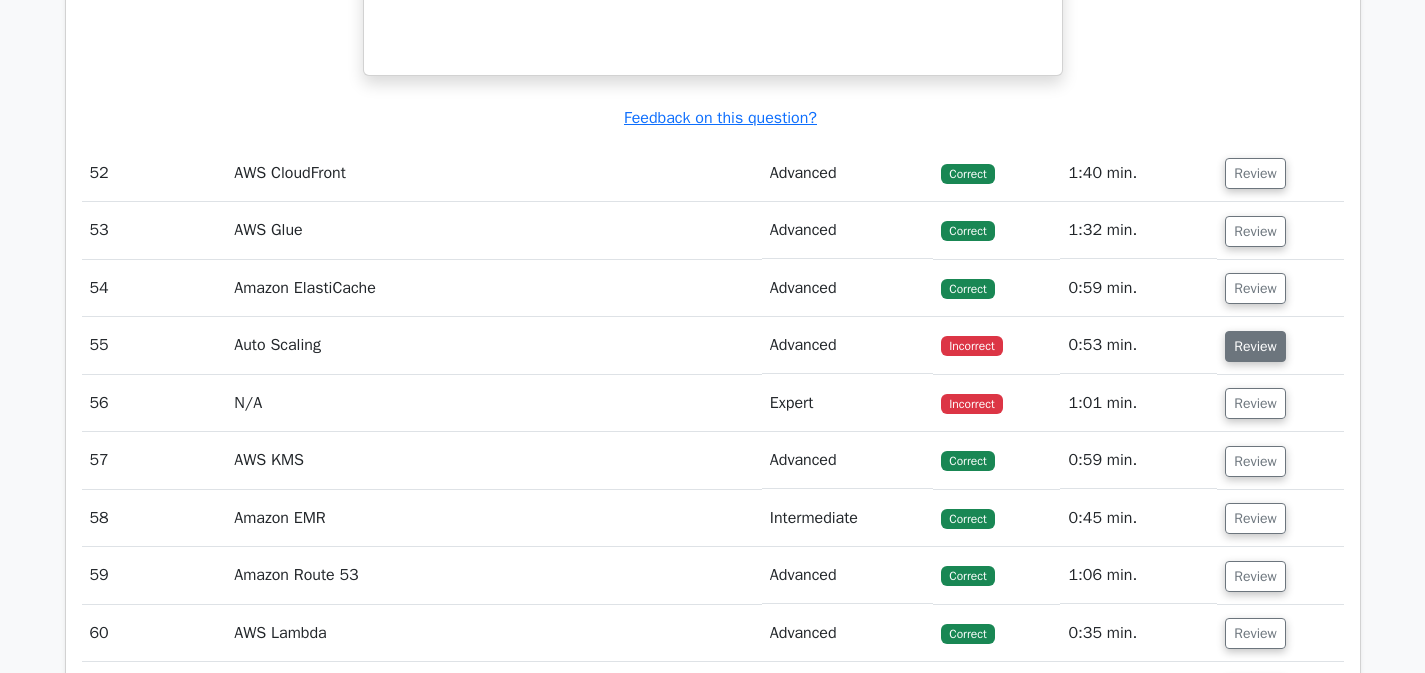 click on "Review" at bounding box center (1255, 346) 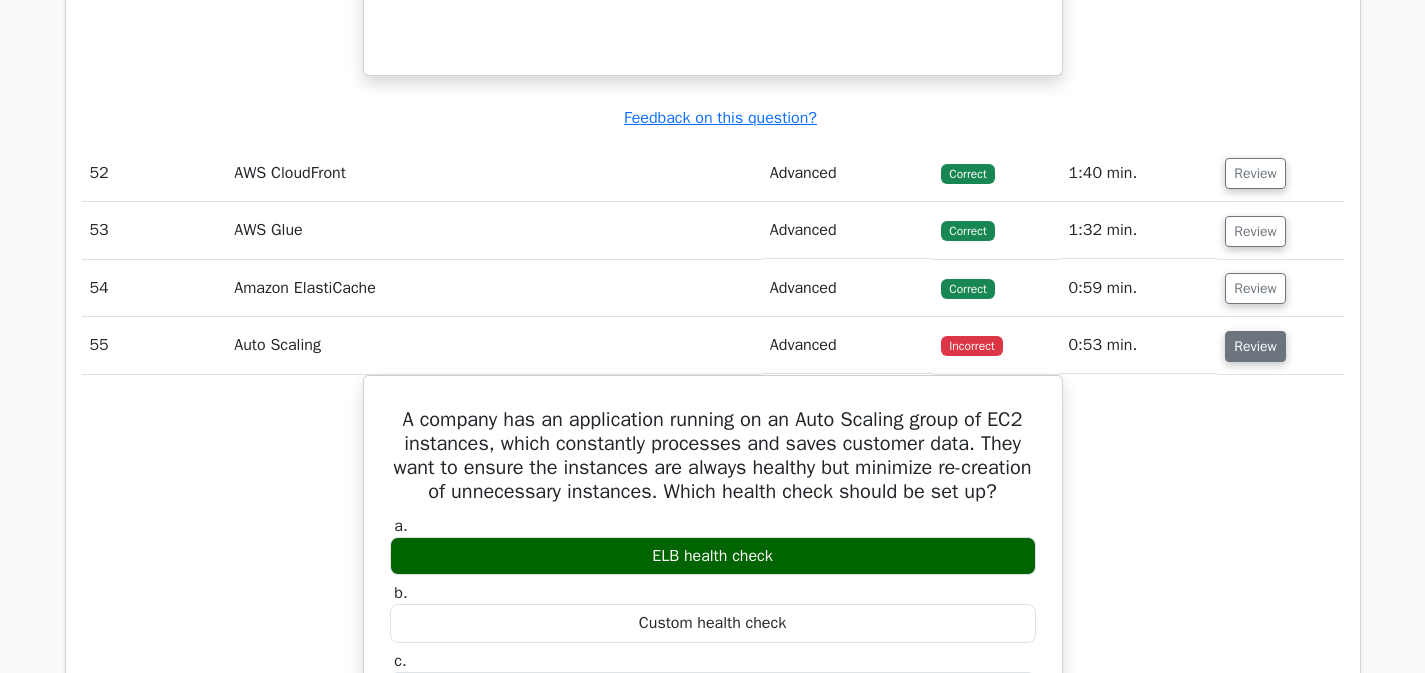 type 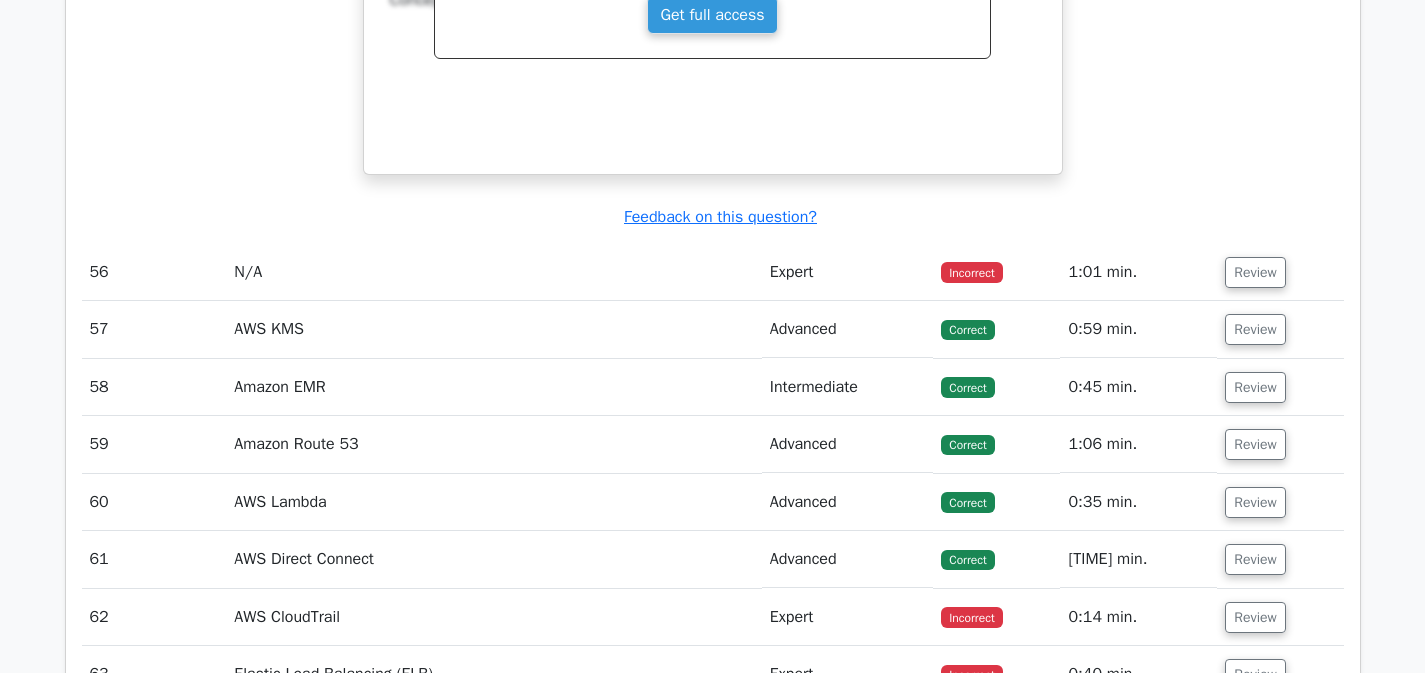scroll, scrollTop: 17726, scrollLeft: 0, axis: vertical 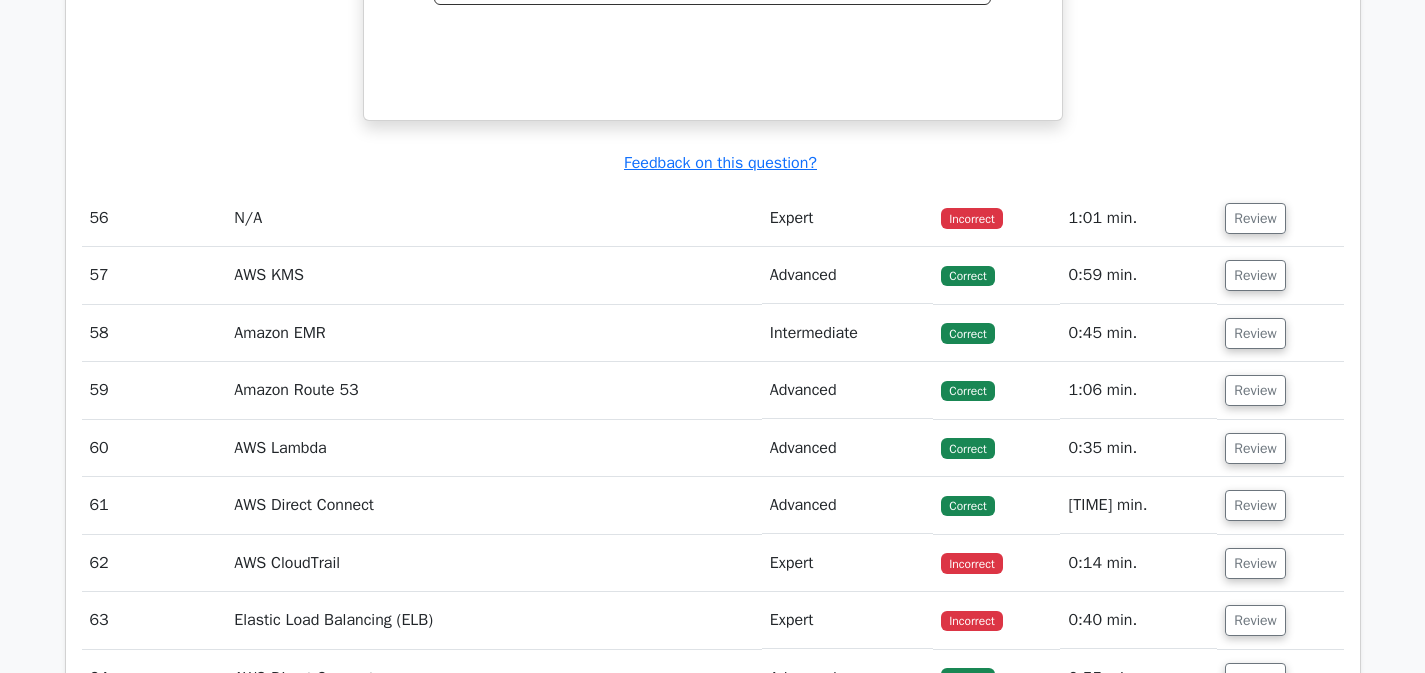click on "Review" at bounding box center (1280, 218) 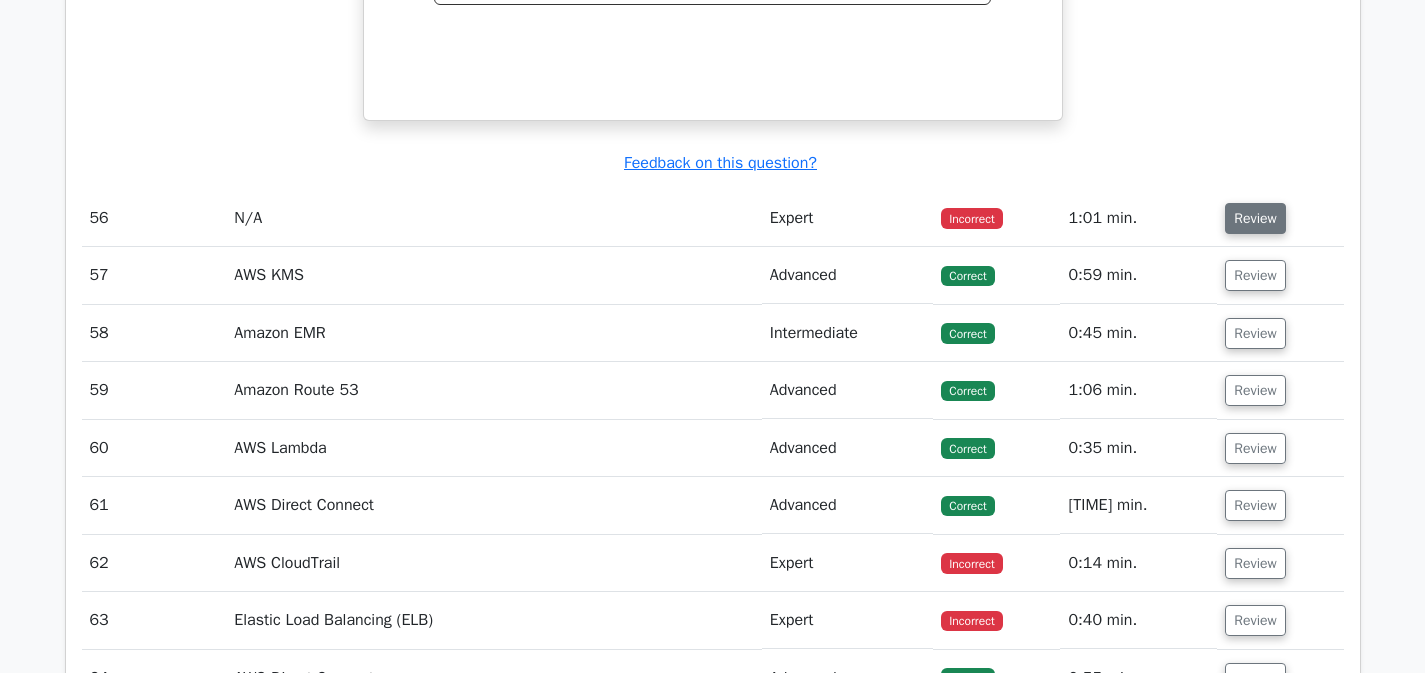 click on "Review" at bounding box center (1255, 218) 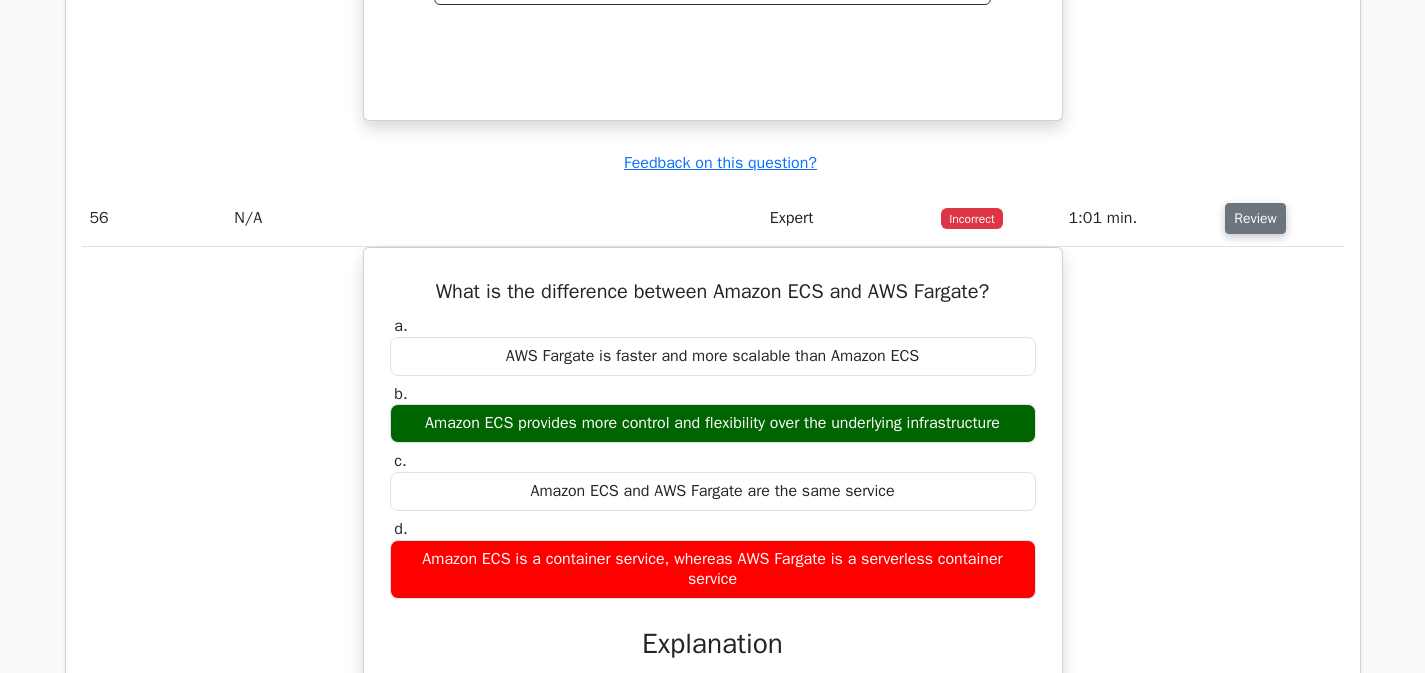type 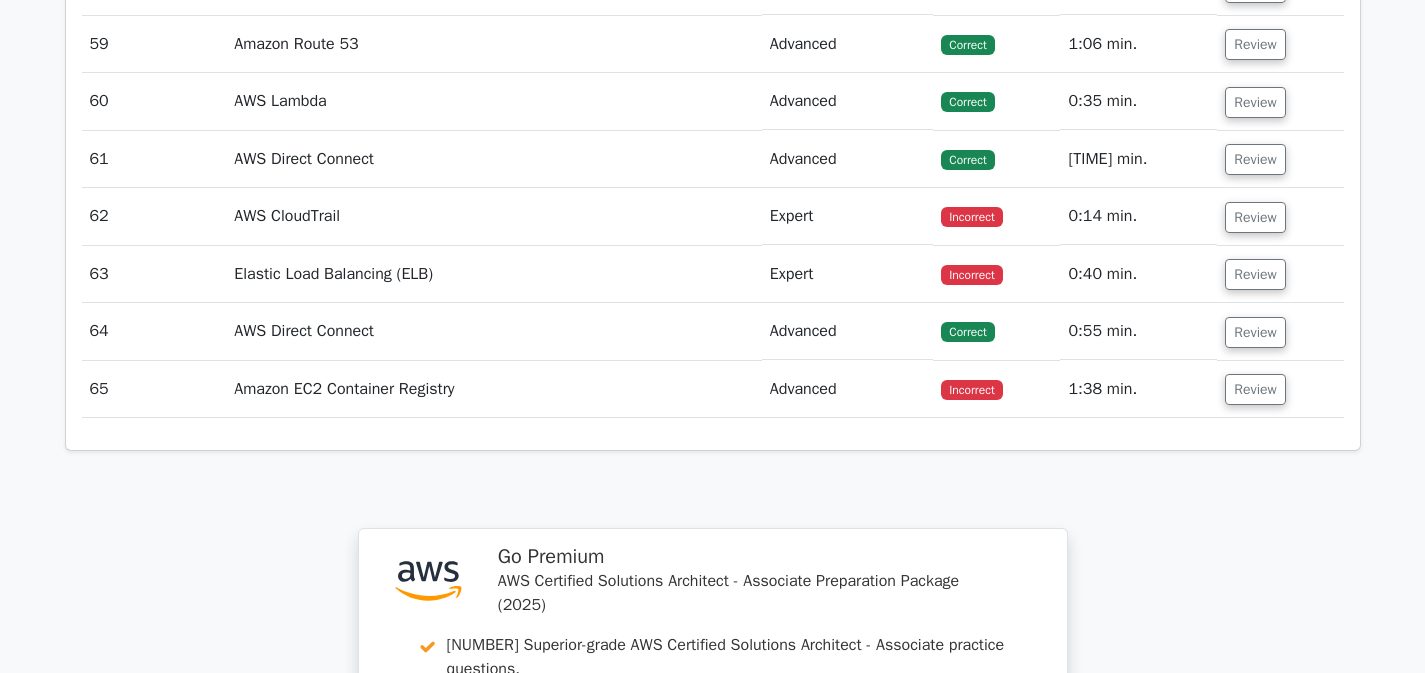 scroll, scrollTop: 18726, scrollLeft: 0, axis: vertical 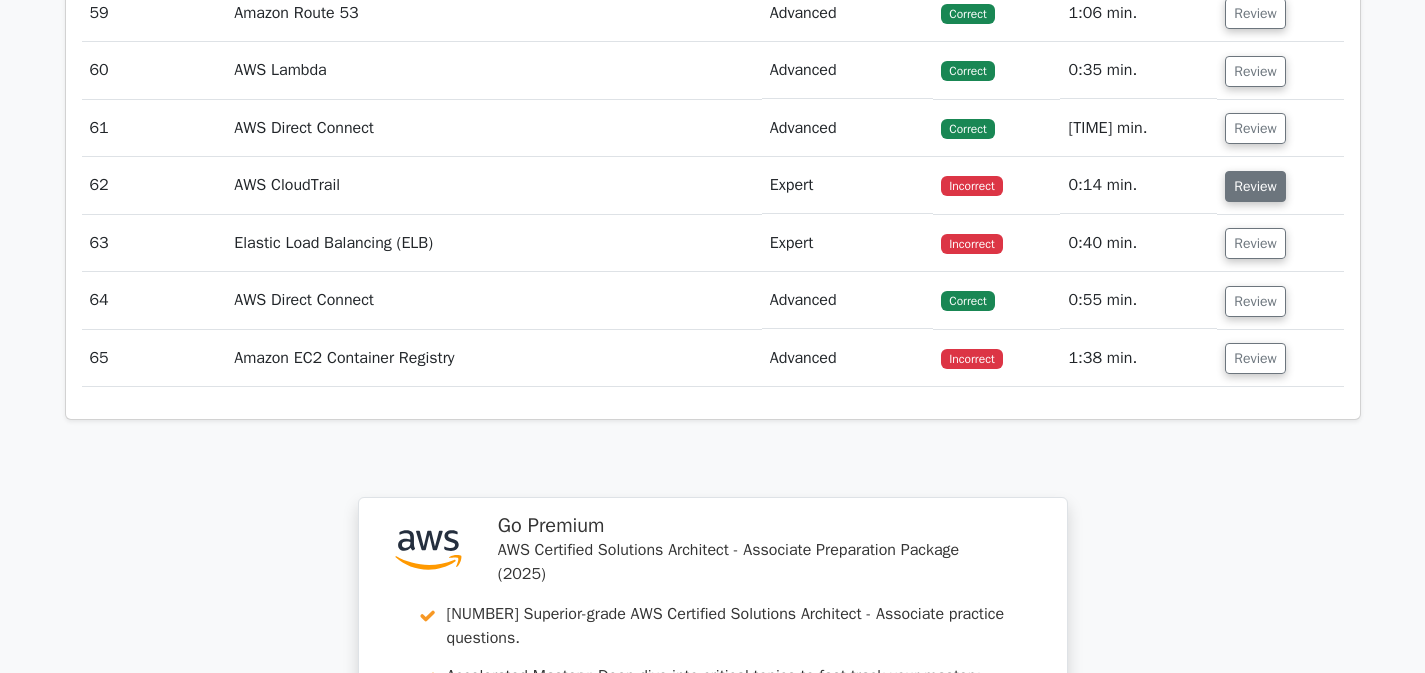 click on "Review" at bounding box center (1255, 186) 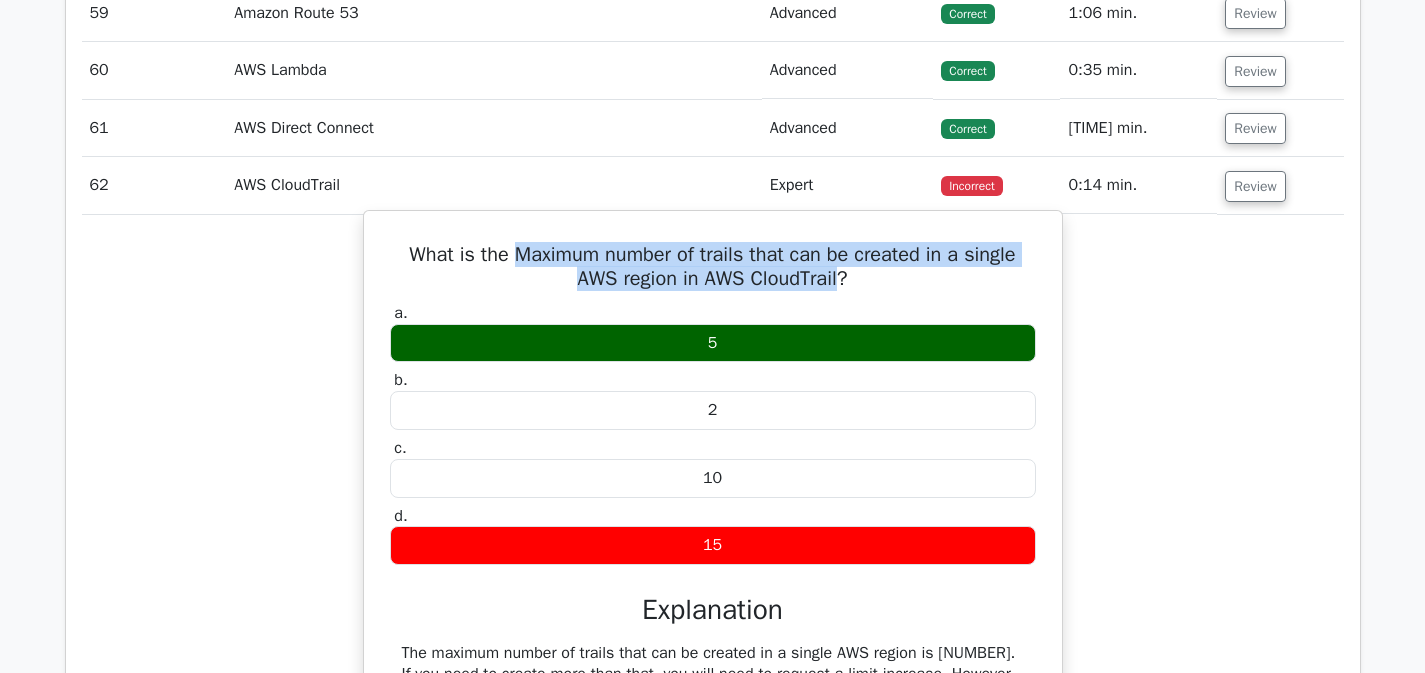 drag, startPoint x: 517, startPoint y: 275, endPoint x: 841, endPoint y: 299, distance: 324.88766 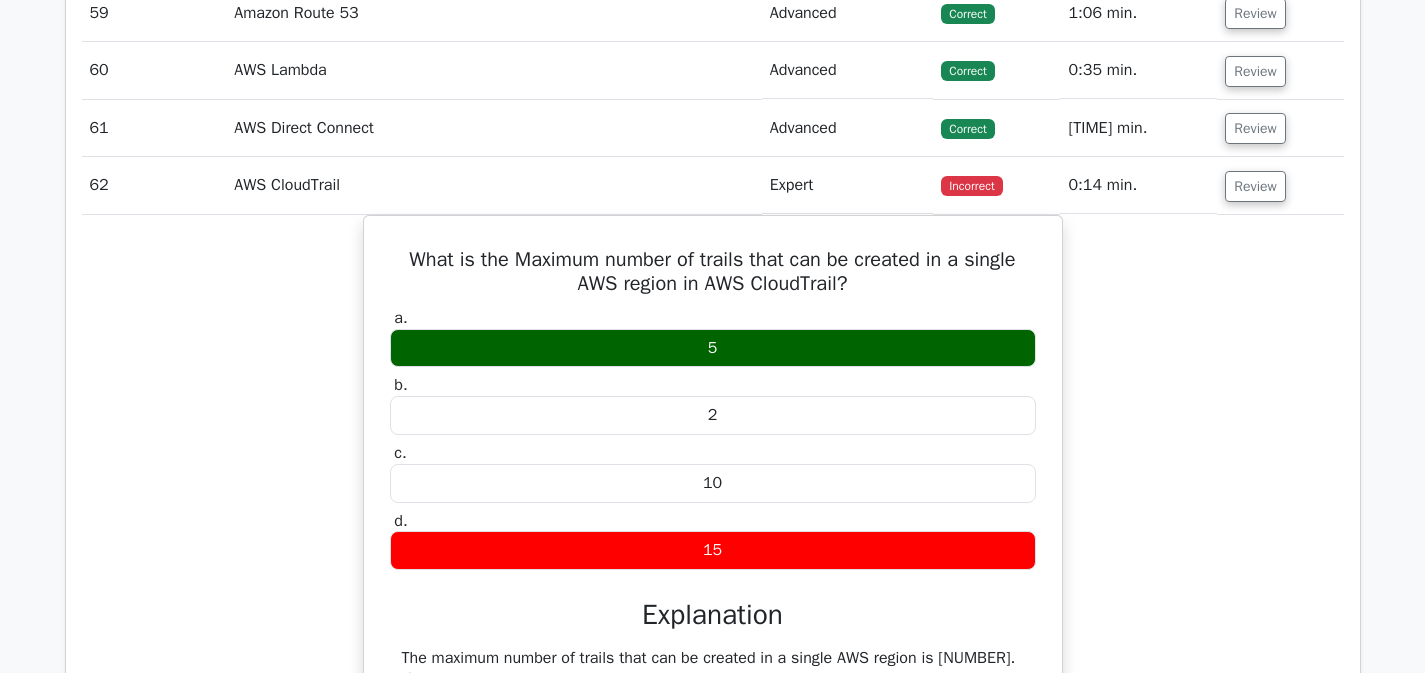 click on "What is the Maximum number of trails that can be created in a single AWS region in AWS CloudTrail?
a.
5
b.
c. d." at bounding box center (713, 505) 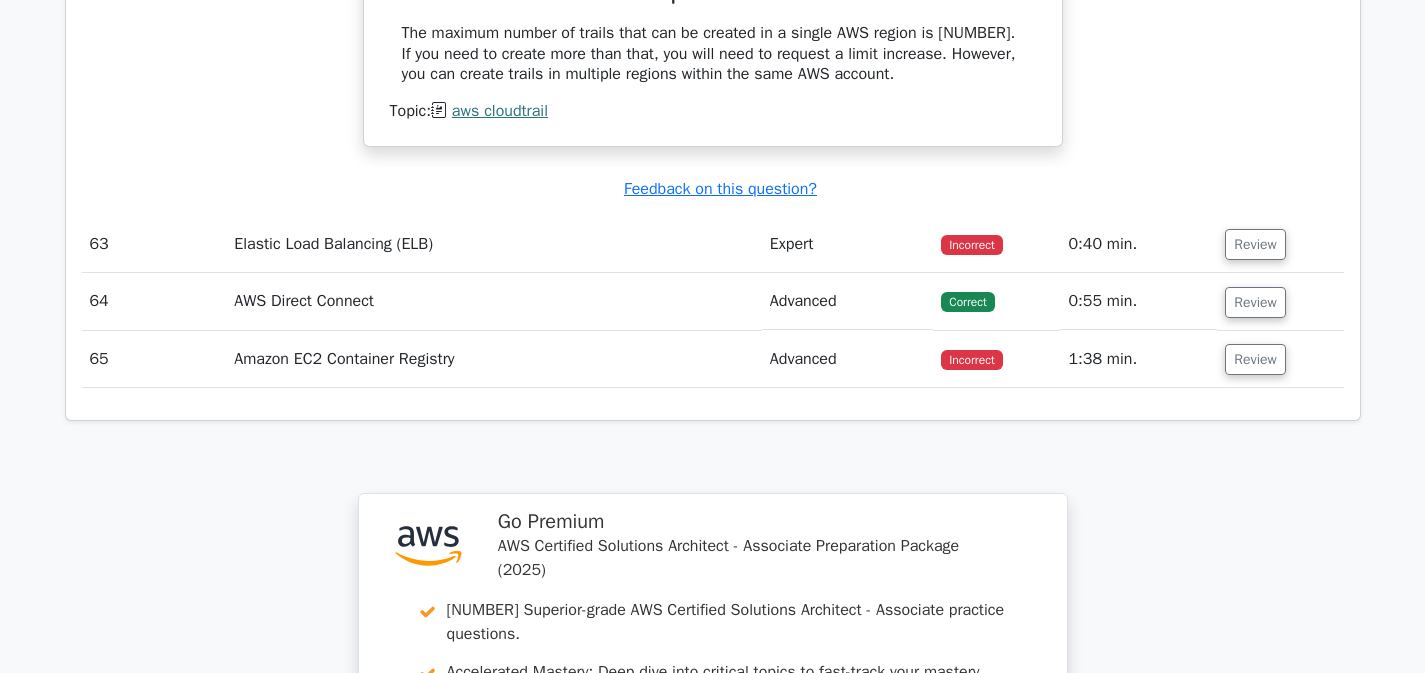 scroll, scrollTop: 19402, scrollLeft: 0, axis: vertical 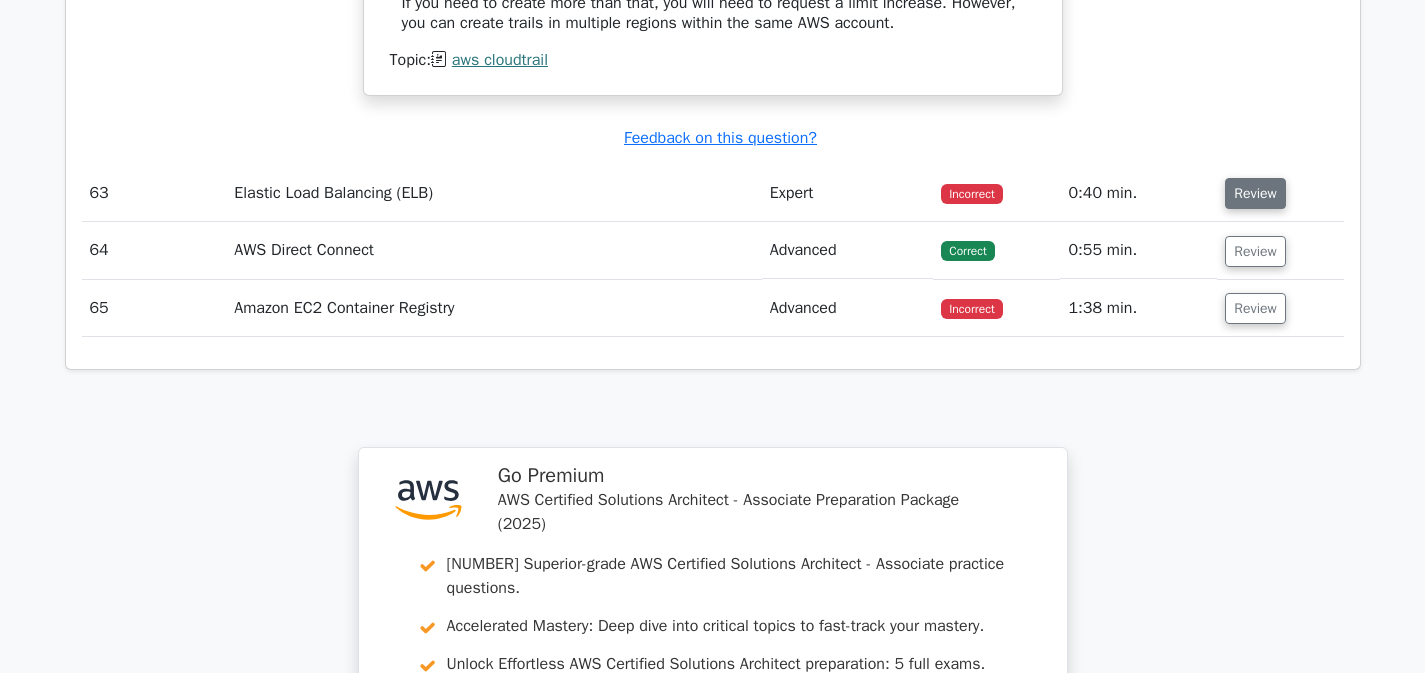 click on "Review" at bounding box center [1255, 193] 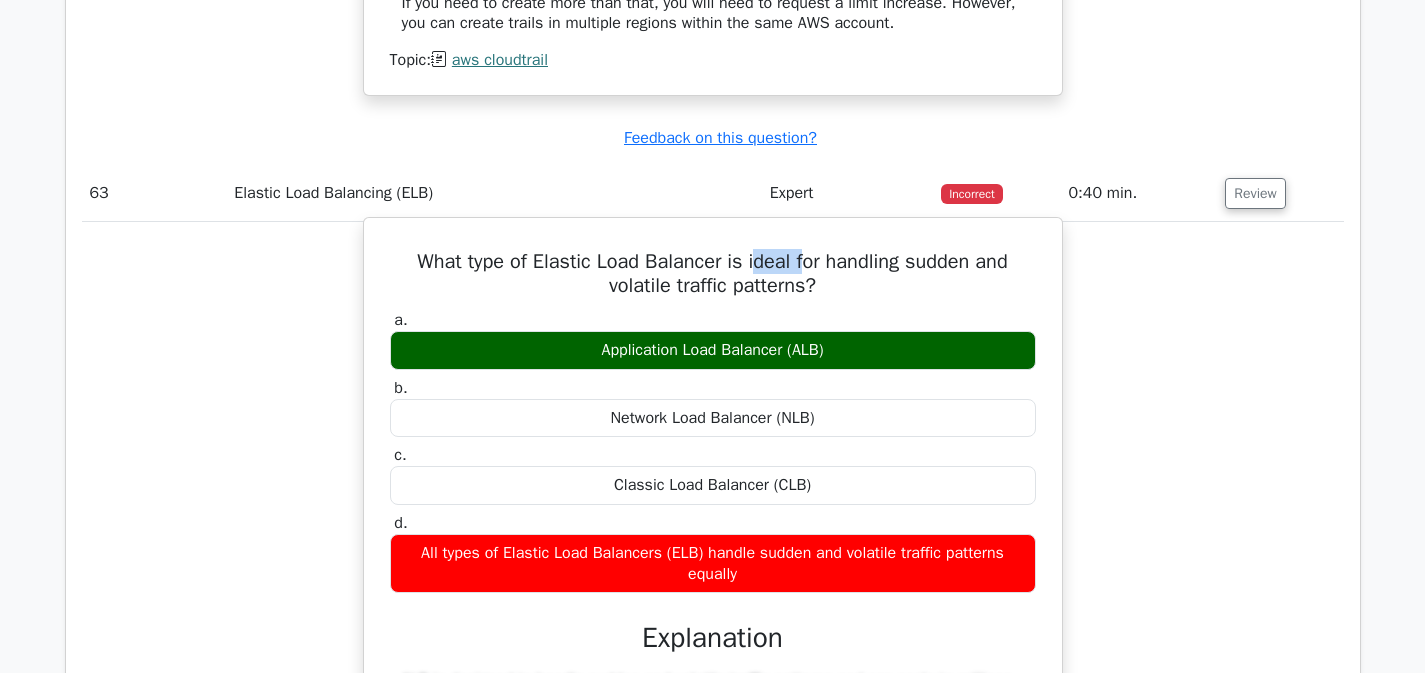 drag, startPoint x: 752, startPoint y: 285, endPoint x: 801, endPoint y: 295, distance: 50.01 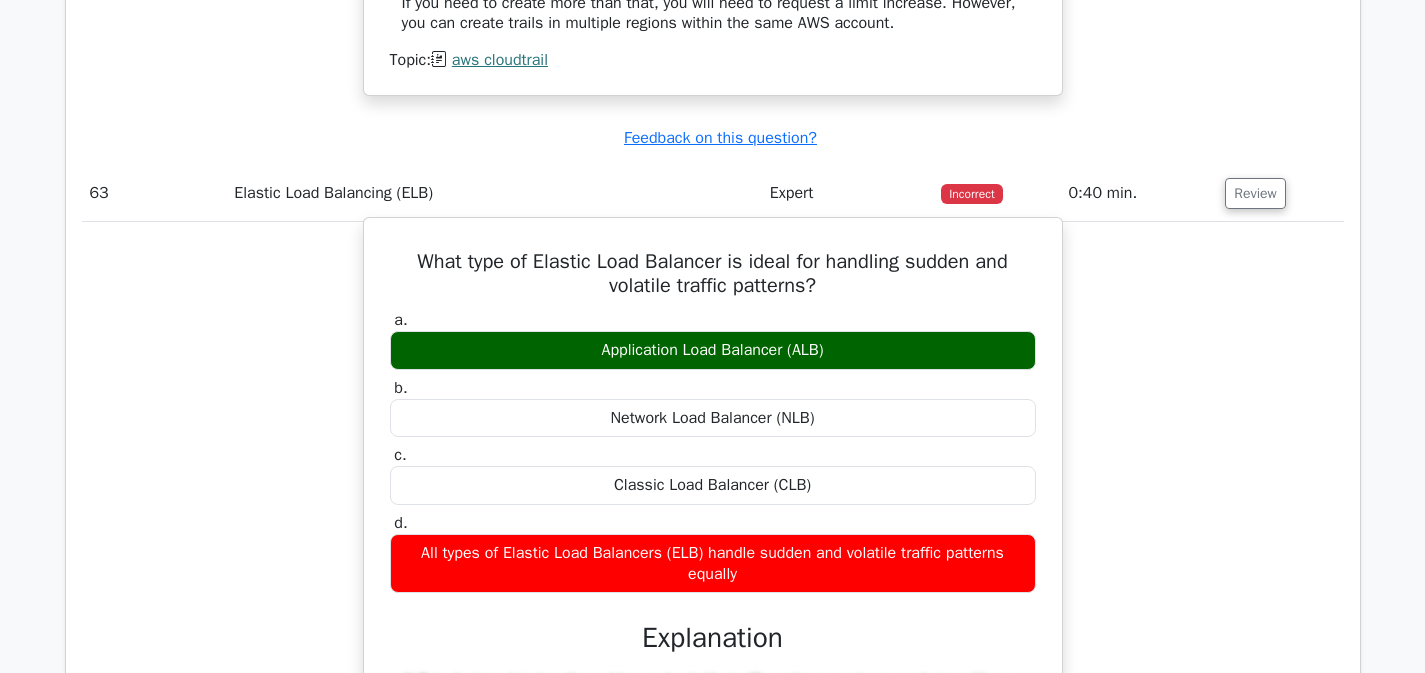 click on "What type of Elastic Load Balancer is ideal for handling sudden and volatile traffic patterns?" at bounding box center (713, 274) 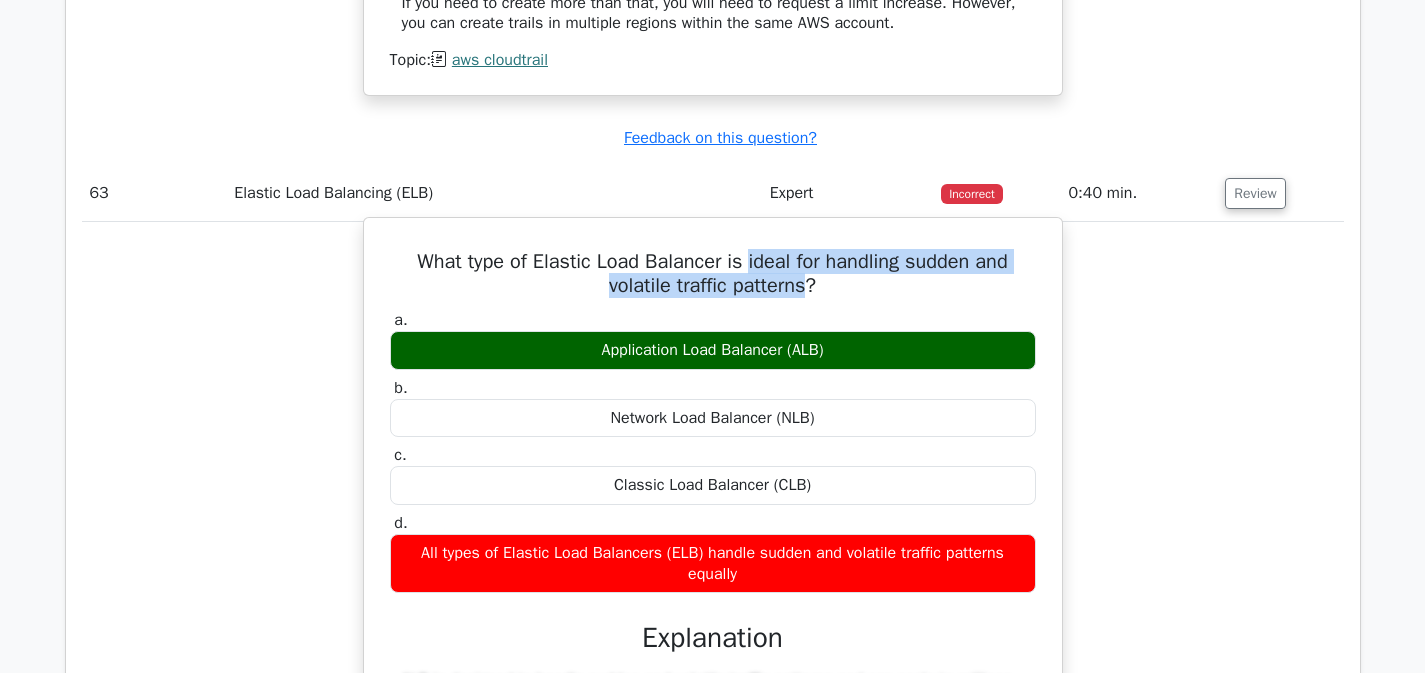 drag, startPoint x: 747, startPoint y: 281, endPoint x: 807, endPoint y: 305, distance: 64.62198 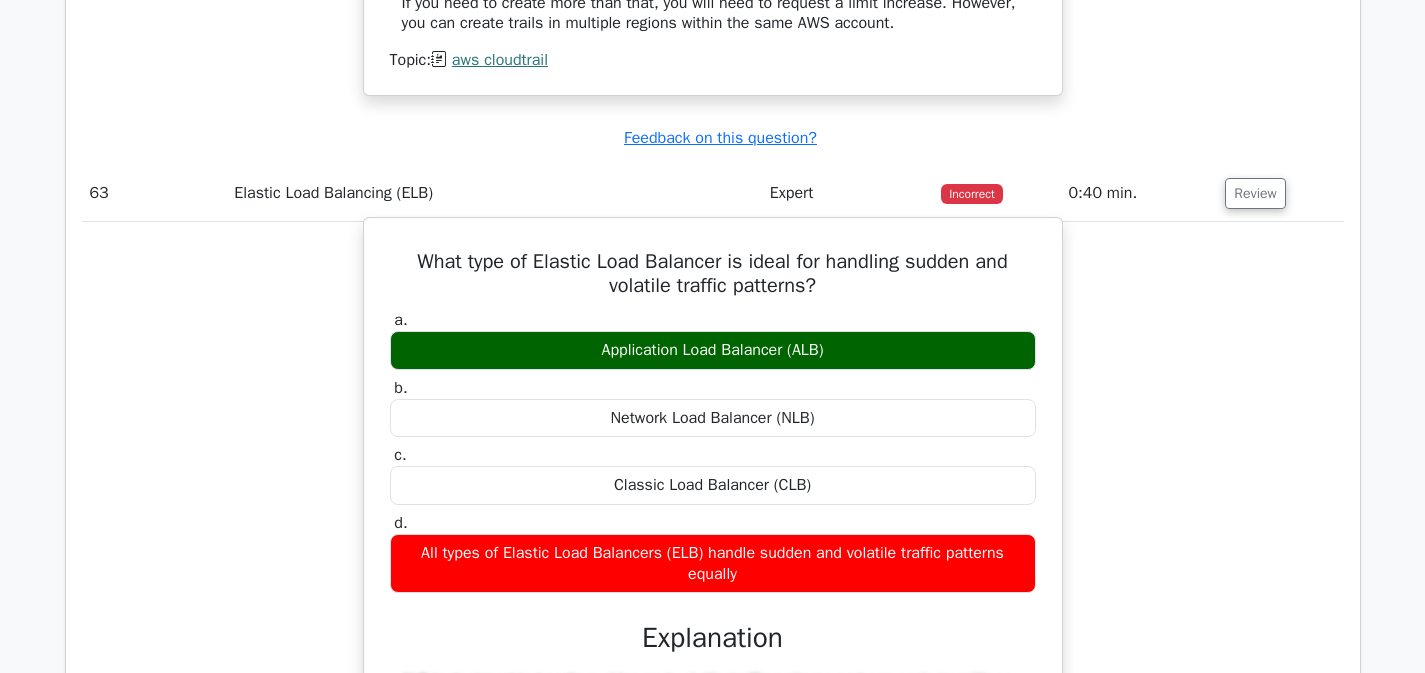 click on "a.
Application Load Balancer (ALB)" at bounding box center (713, 340) 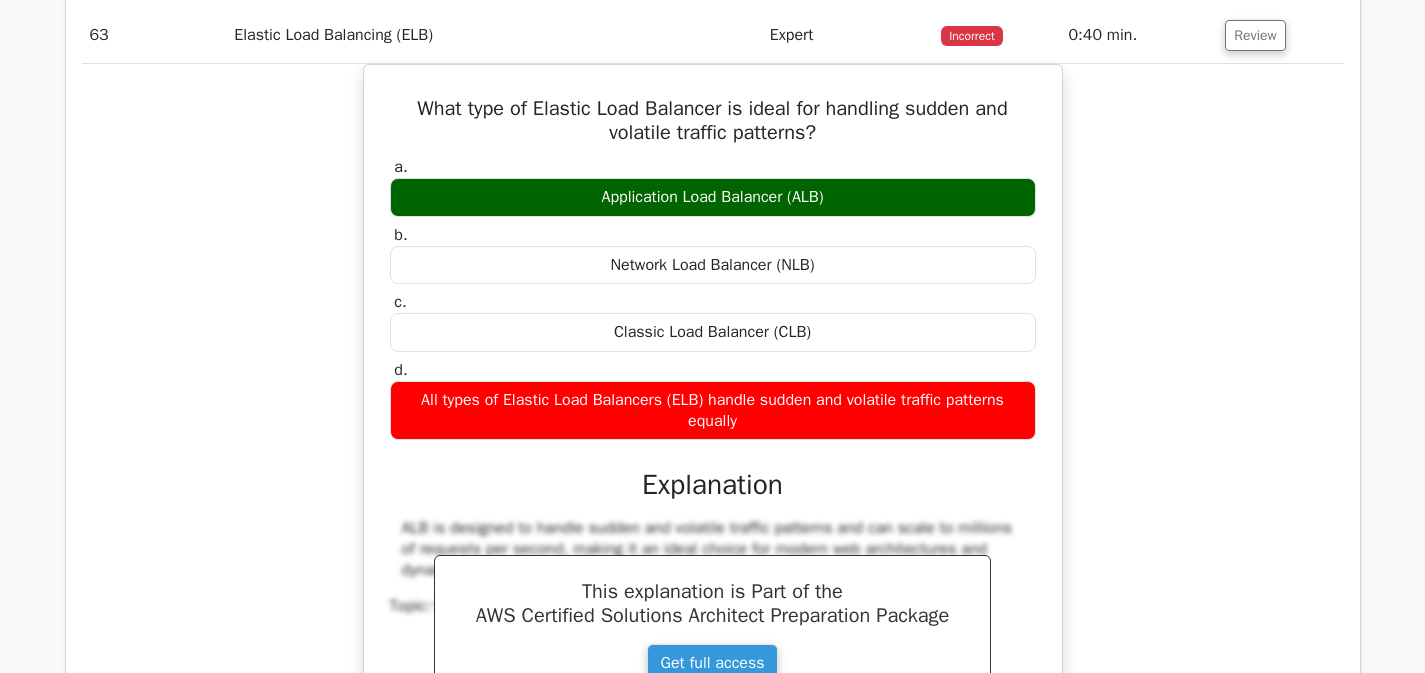 scroll, scrollTop: 19602, scrollLeft: 0, axis: vertical 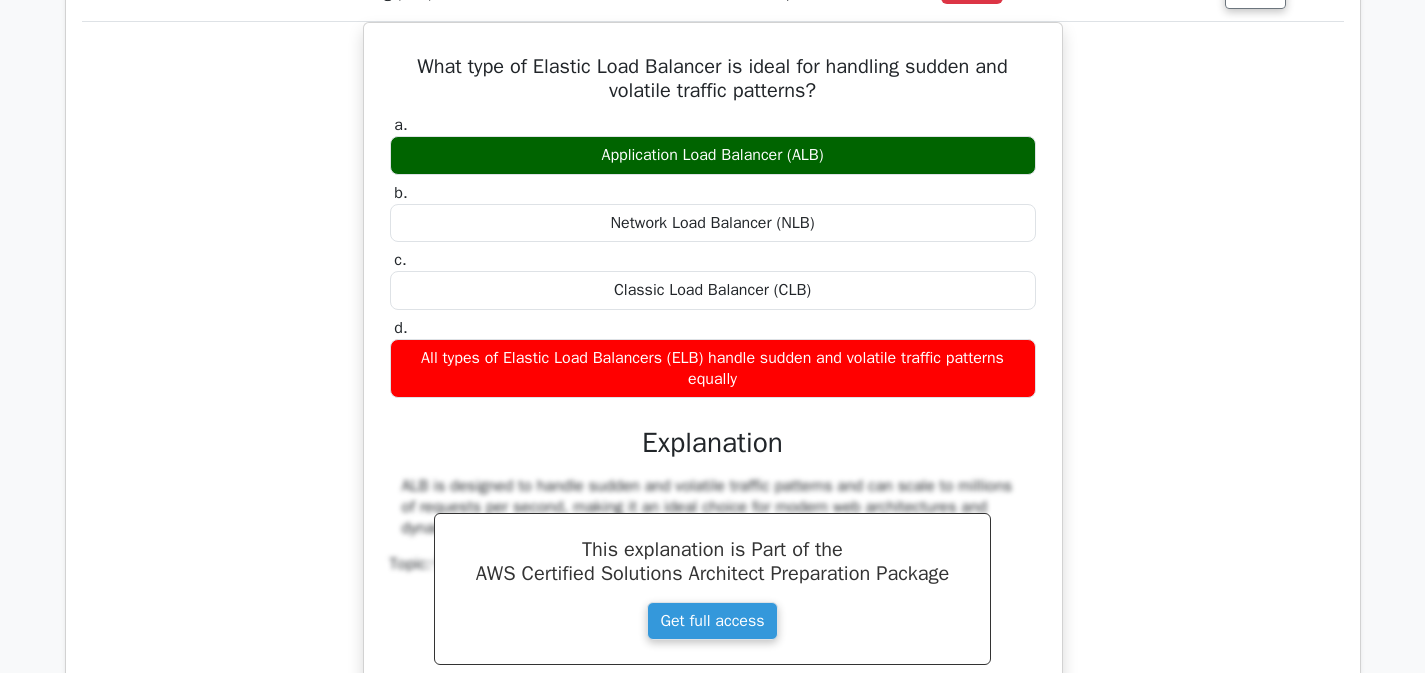 click on "What type of Elastic Load Balancer is ideal for handling sudden and volatile traffic patterns?
a.
Application Load Balancer (ALB)
b.
c. d." at bounding box center [713, 413] 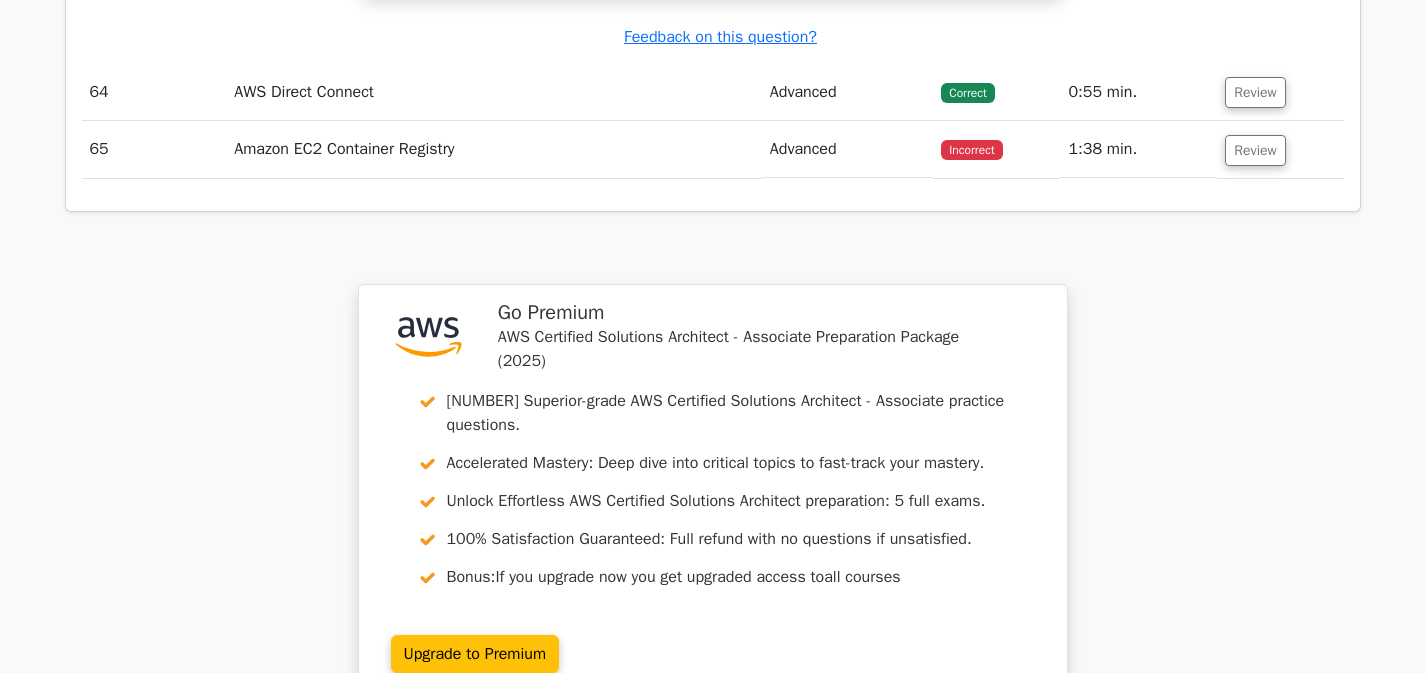 scroll, scrollTop: 20425, scrollLeft: 0, axis: vertical 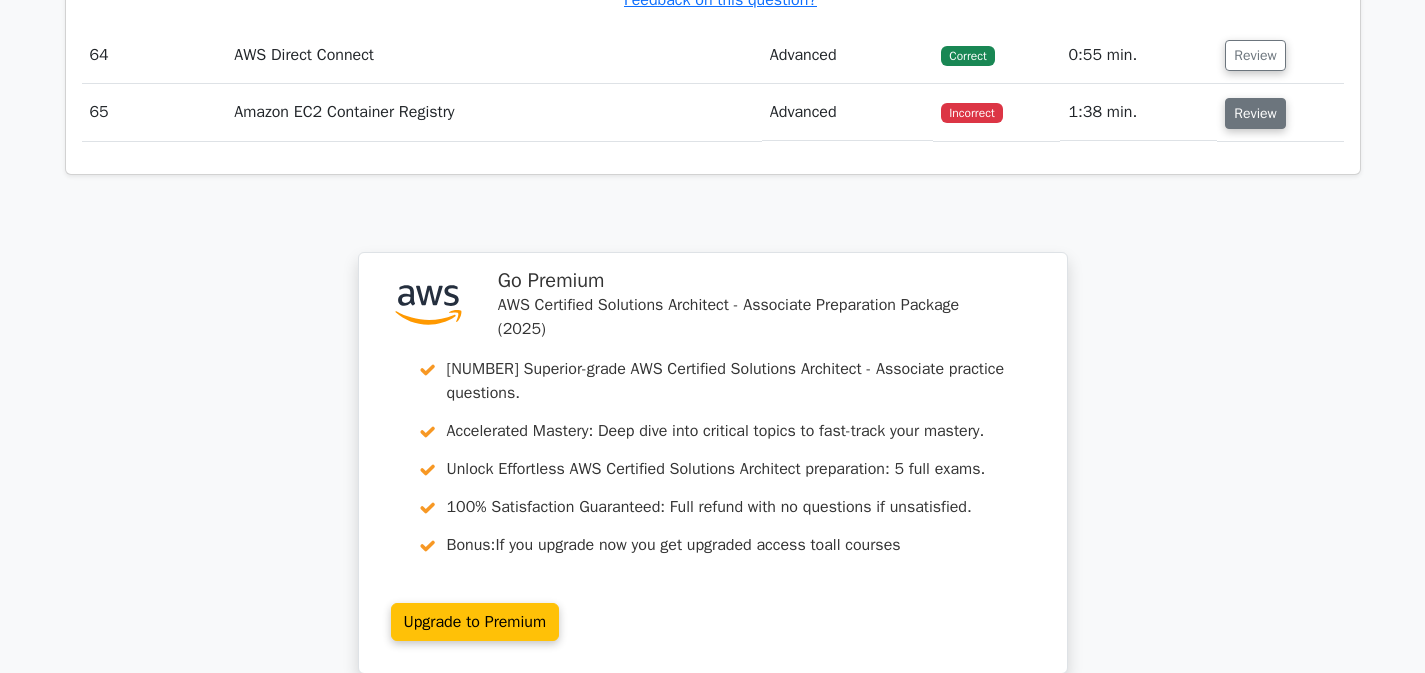 click on "Review" at bounding box center (1255, 113) 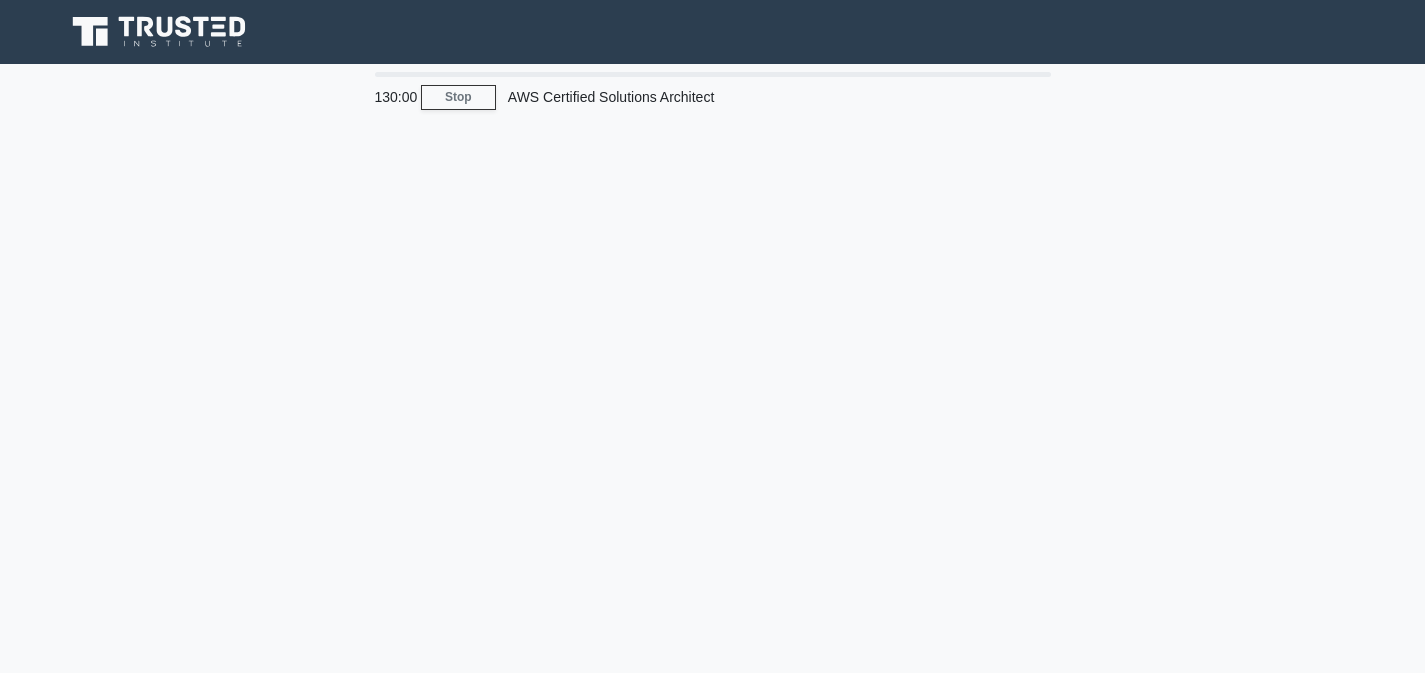 scroll, scrollTop: 0, scrollLeft: 0, axis: both 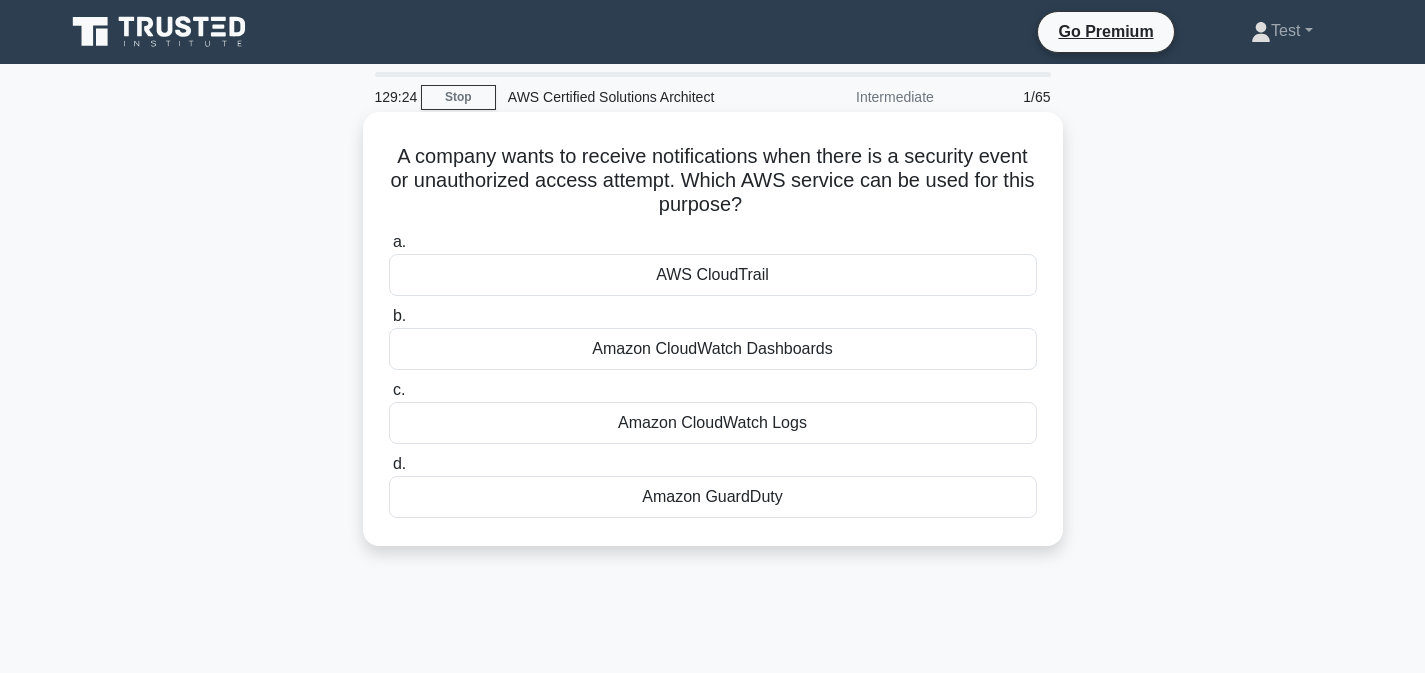 click on "Amazon CloudWatch Logs" at bounding box center [713, 423] 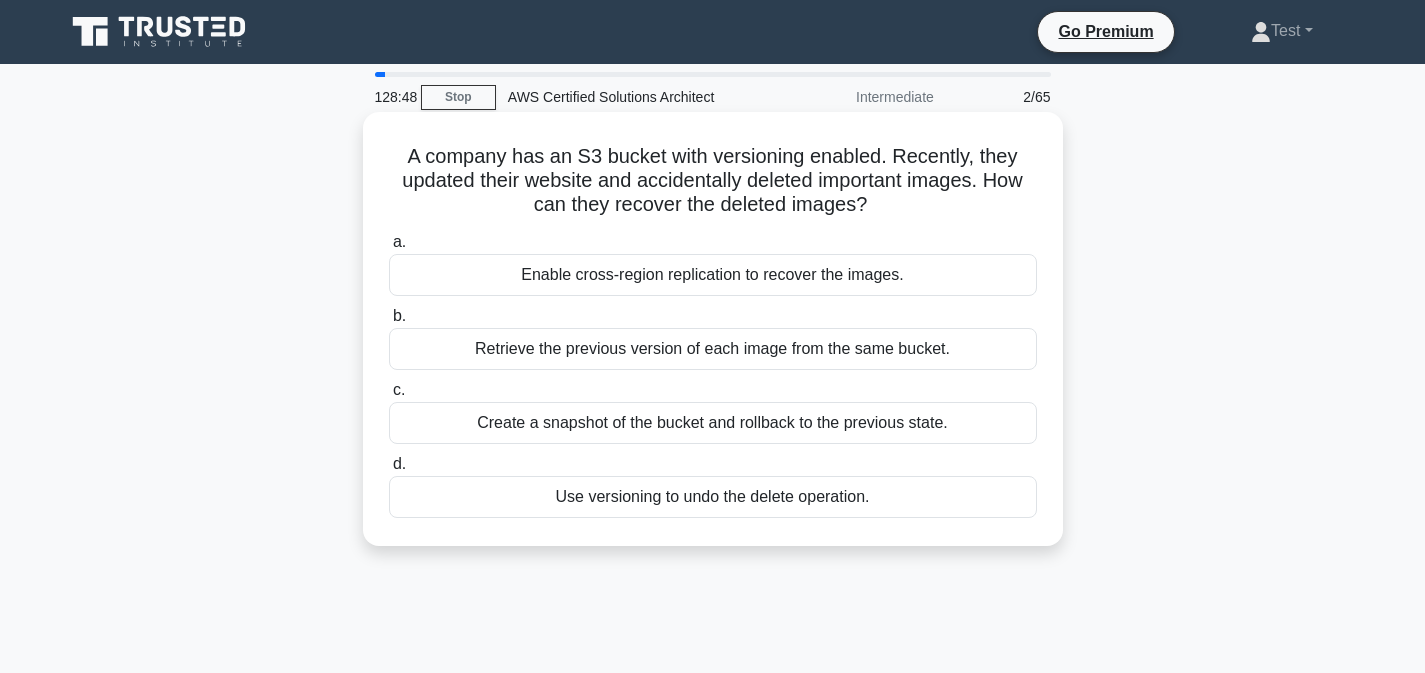 click on "Retrieve the previous version of each image from the same bucket." at bounding box center [713, 349] 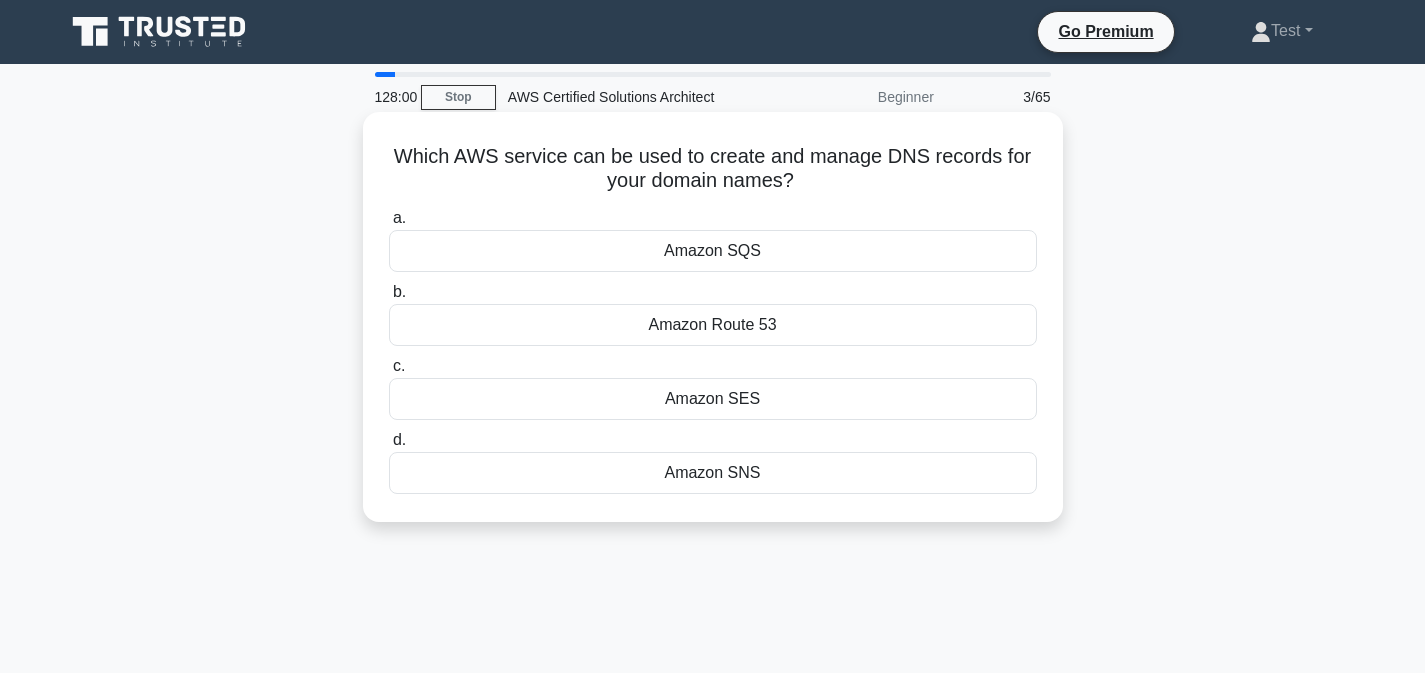 click on "Amazon Route 53" at bounding box center [713, 325] 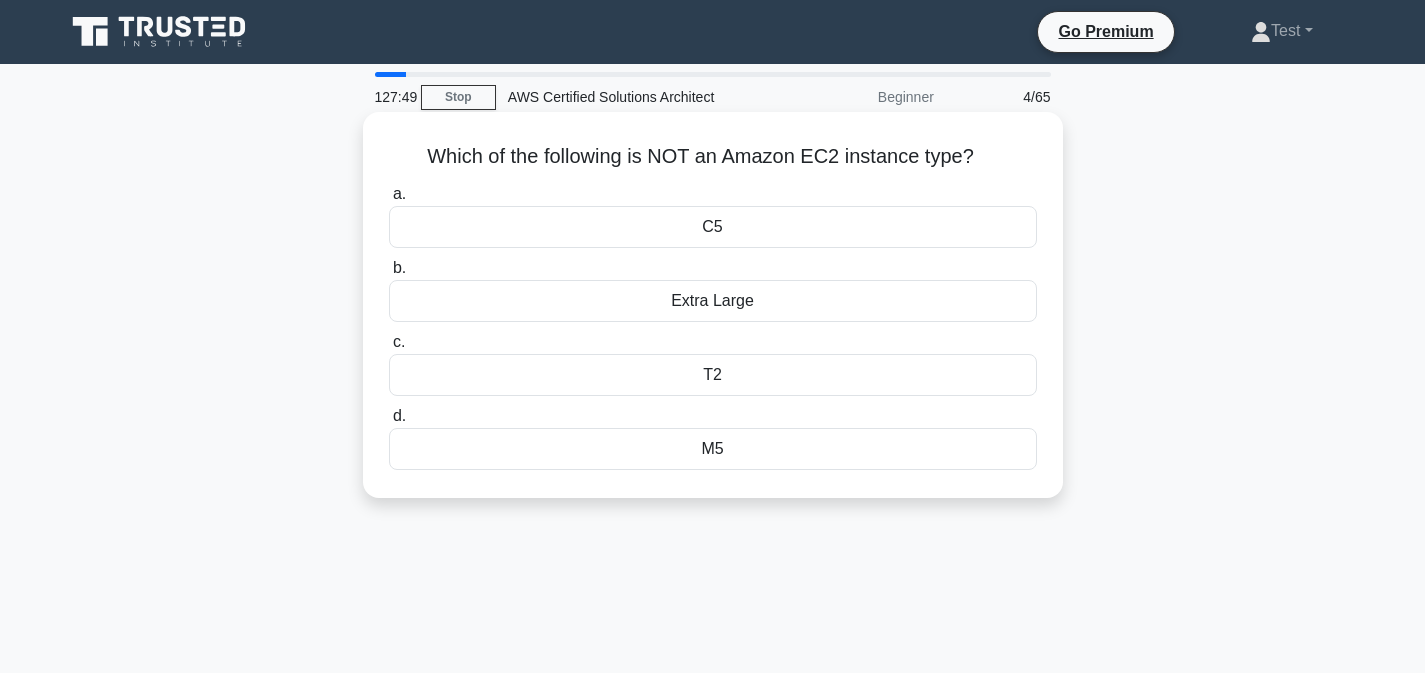 click on "Extra Large" at bounding box center (713, 301) 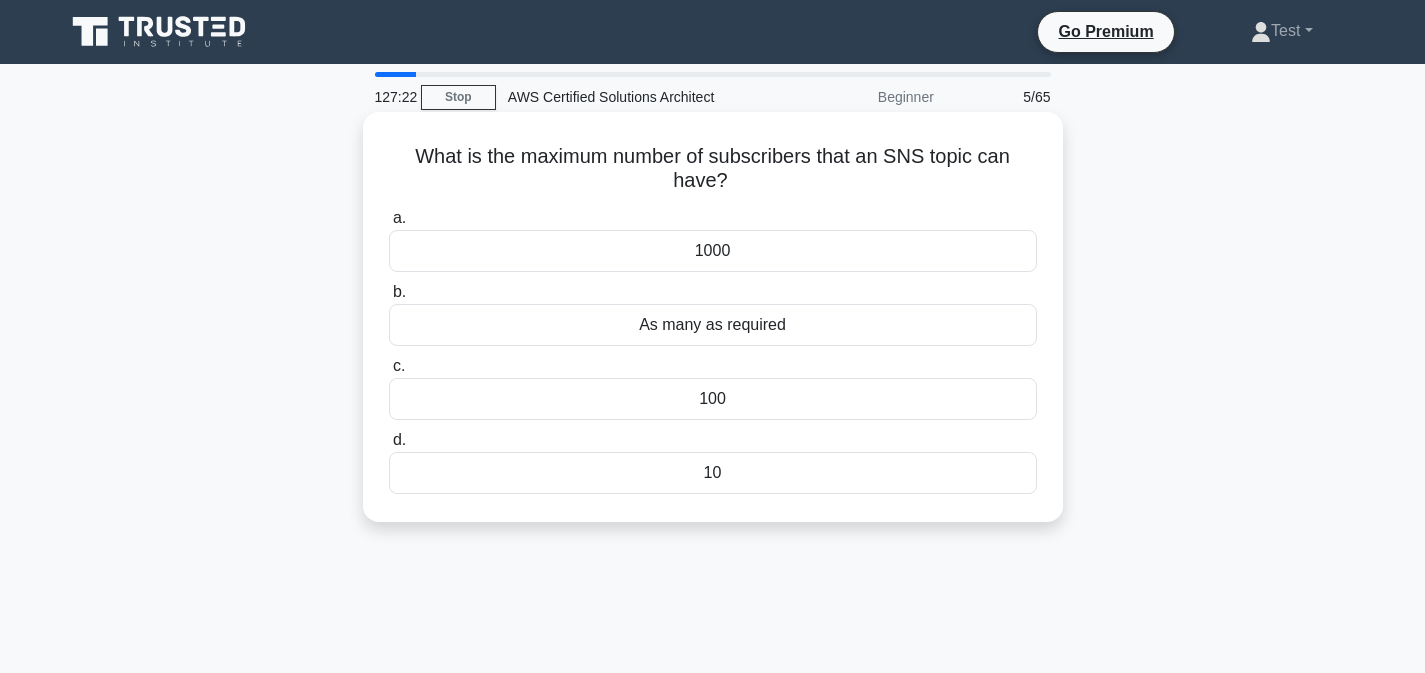 click on "As many as required" at bounding box center [713, 325] 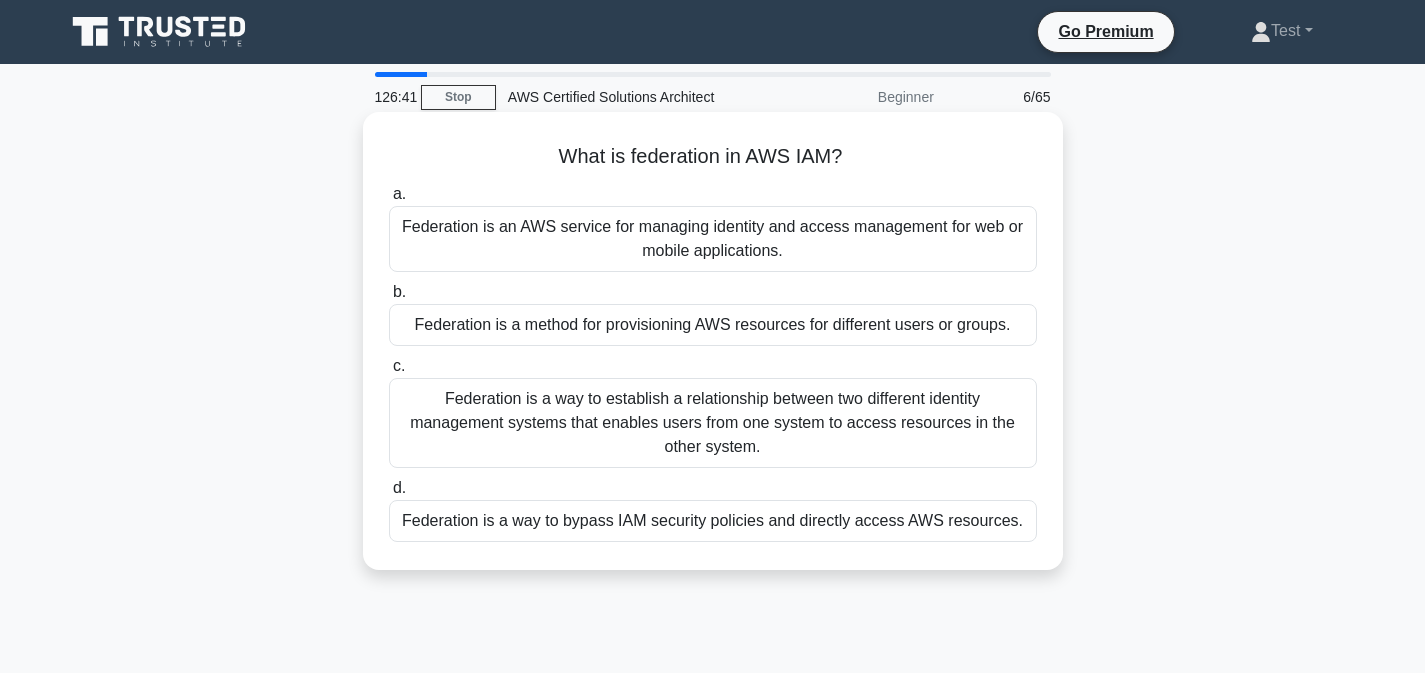 click on "Federation is a way to establish a relationship between two different identity management systems that enables users from one system to access resources in the other system." at bounding box center (713, 423) 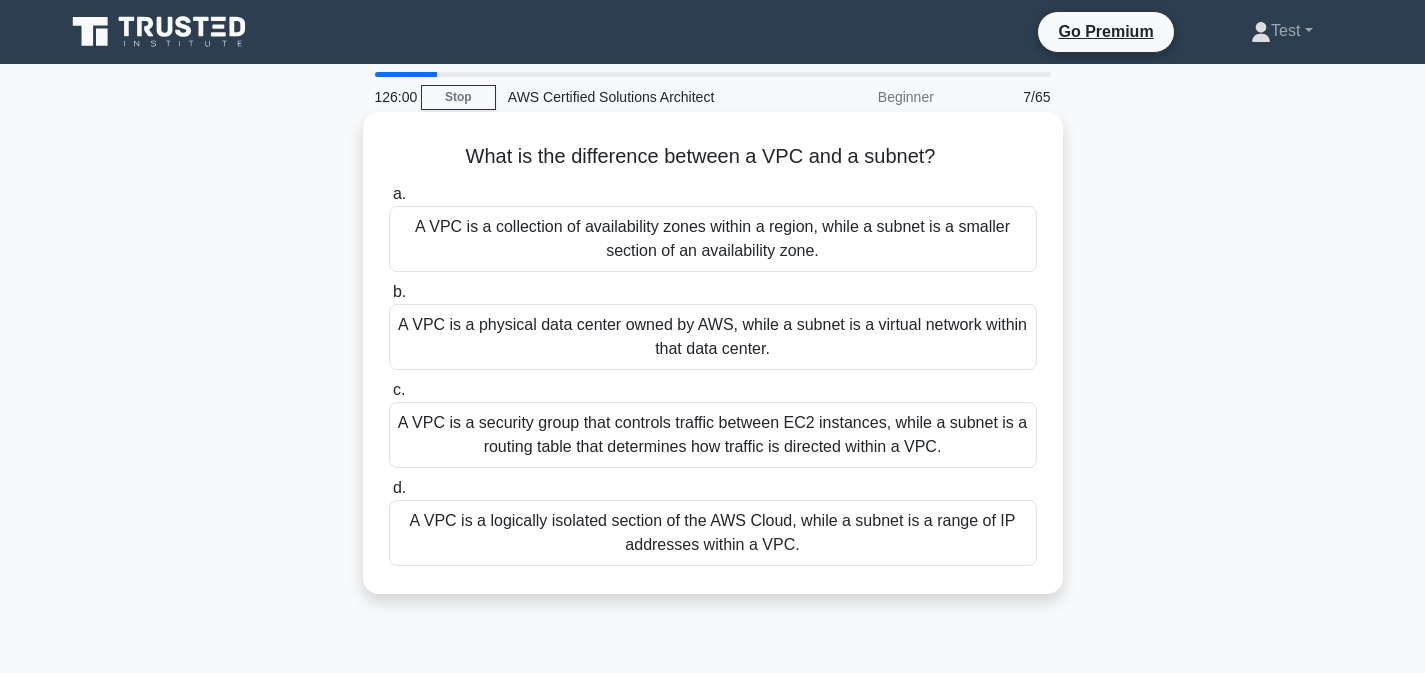 click on "A VPC is a logically isolated section of the AWS Cloud, while a subnet is a range of IP addresses within a VPC." at bounding box center [713, 533] 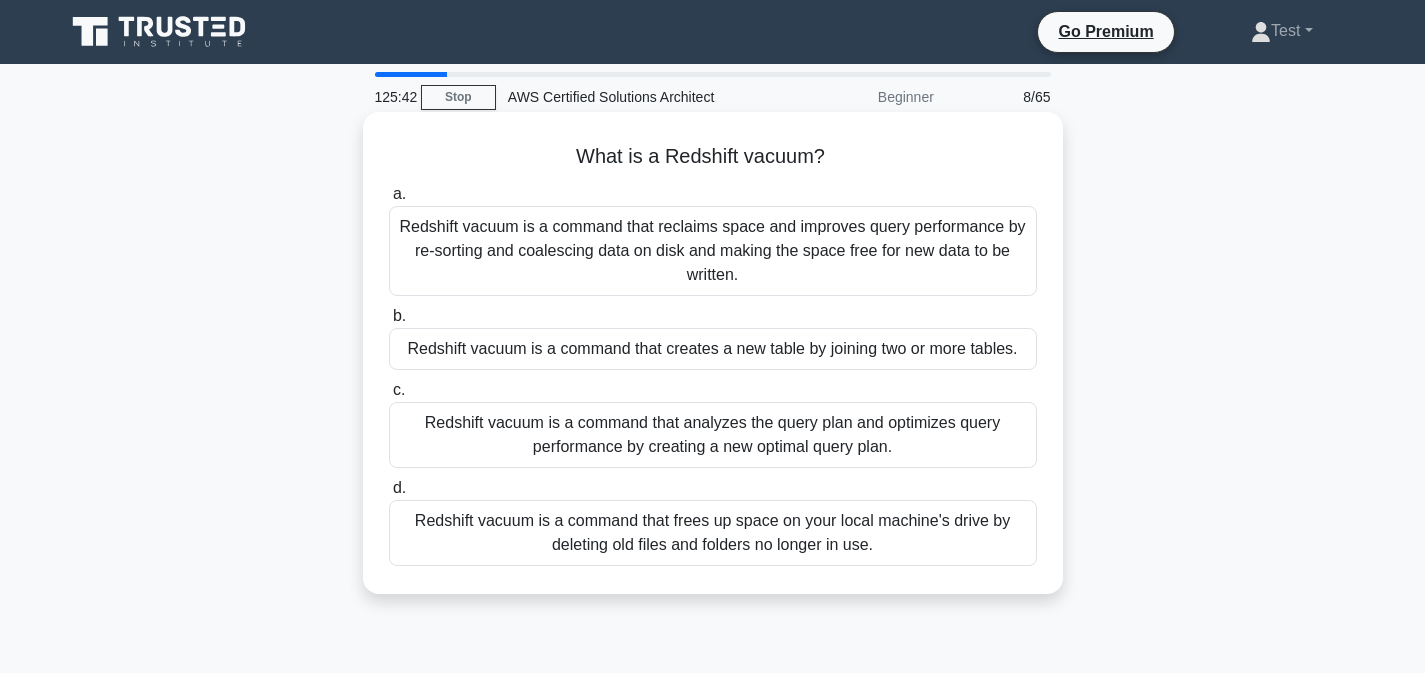 click on "Redshift vacuum is a command that reclaims space and improves query performance by re-sorting and coalescing data on disk and making the space free for new data to be written." at bounding box center (713, 251) 